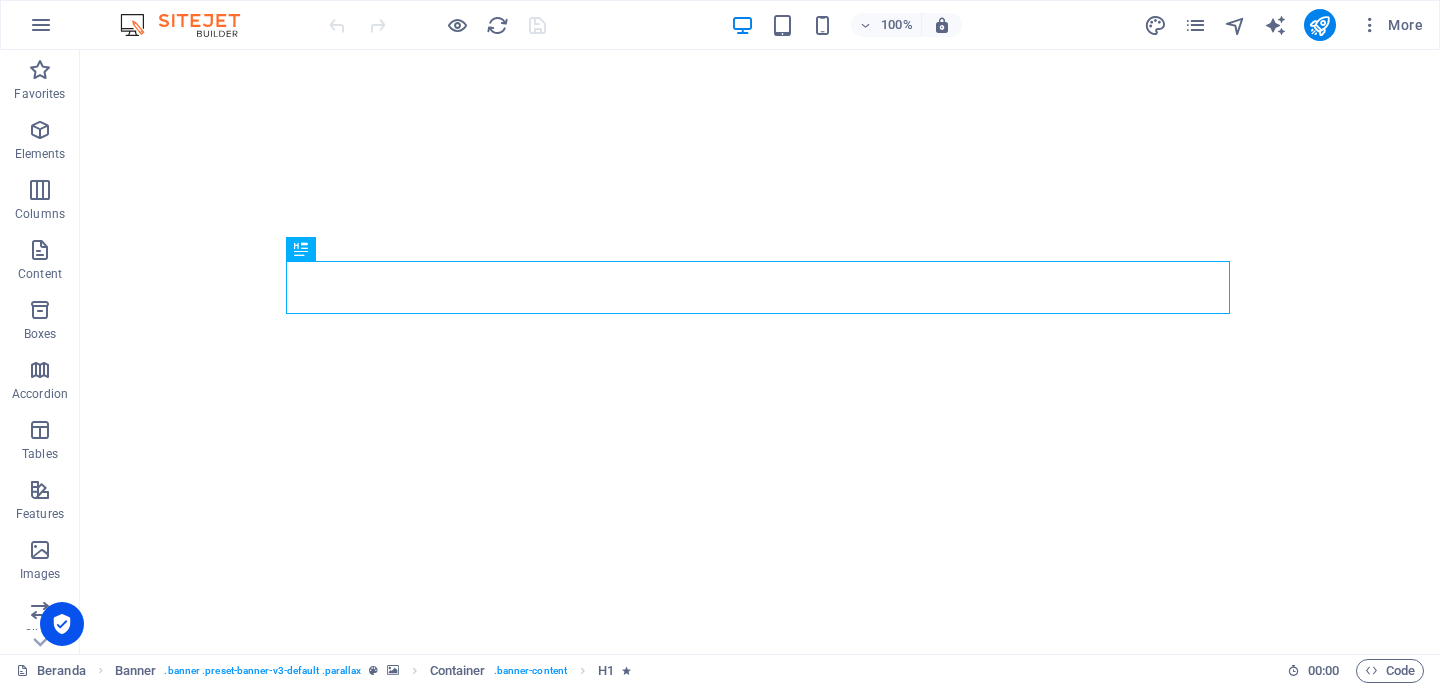 scroll, scrollTop: 0, scrollLeft: 0, axis: both 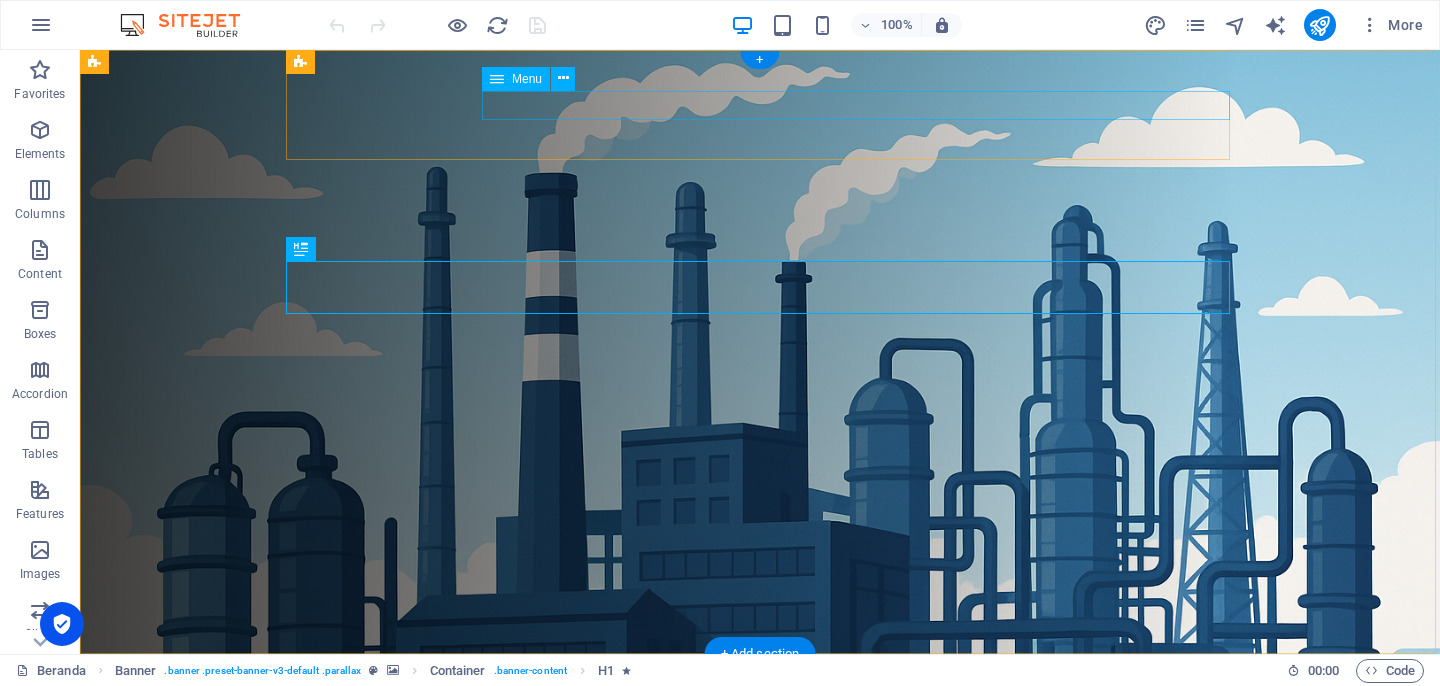 click on "Beranda Tentang Layanan Produk Team Contact" at bounding box center (768, 762) 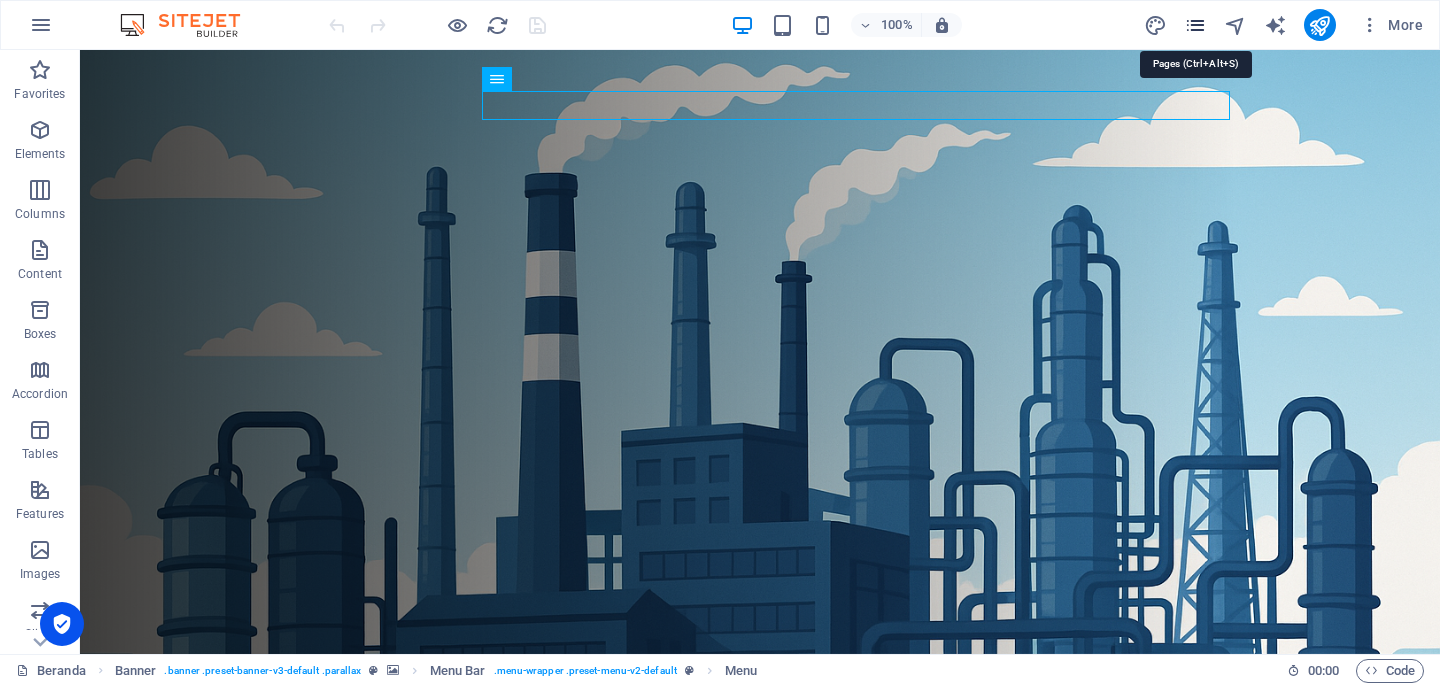 click at bounding box center (1195, 25) 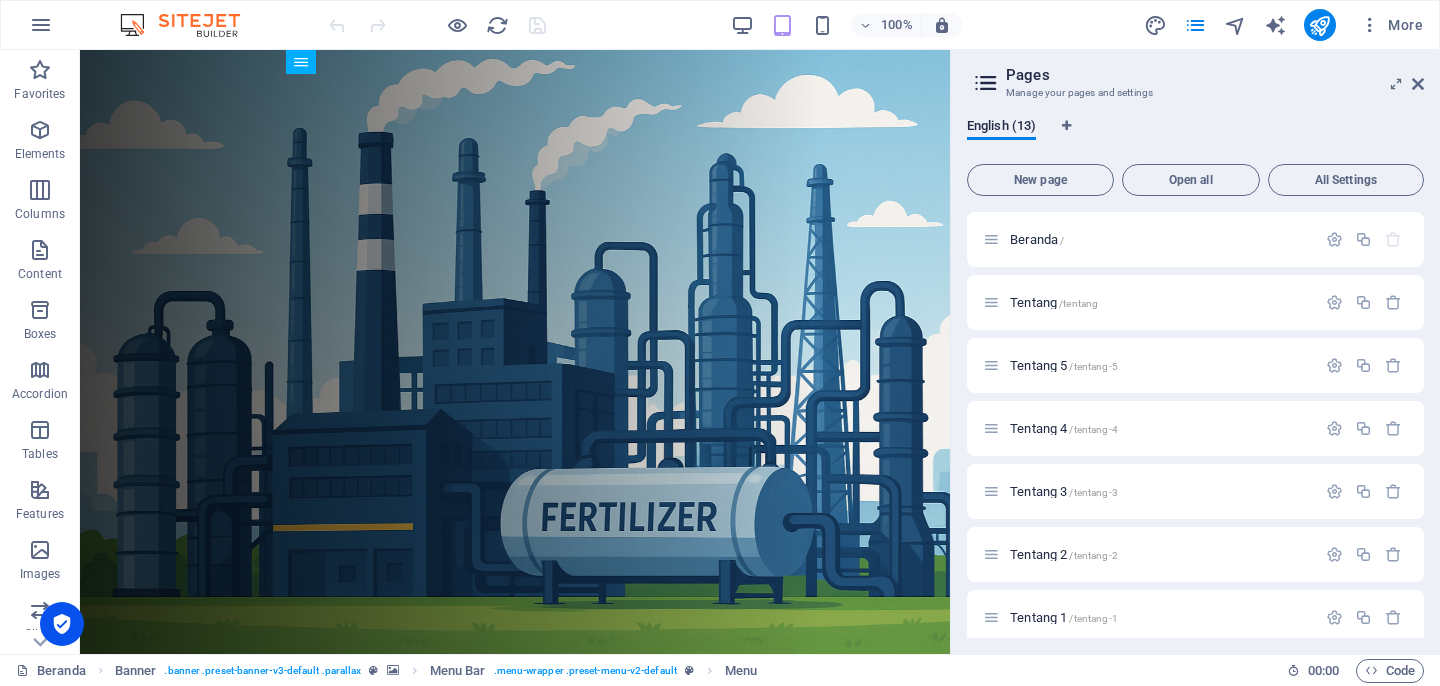 scroll, scrollTop: 0, scrollLeft: 0, axis: both 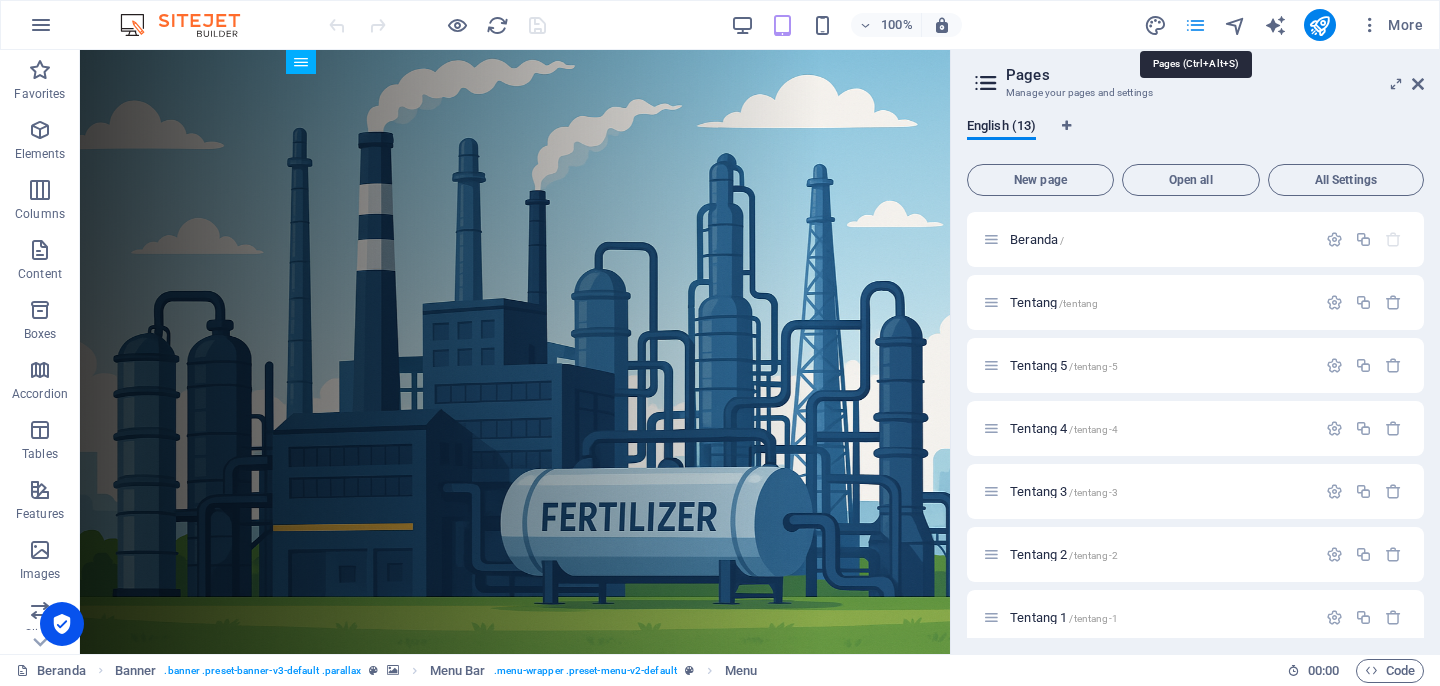 click at bounding box center [1195, 25] 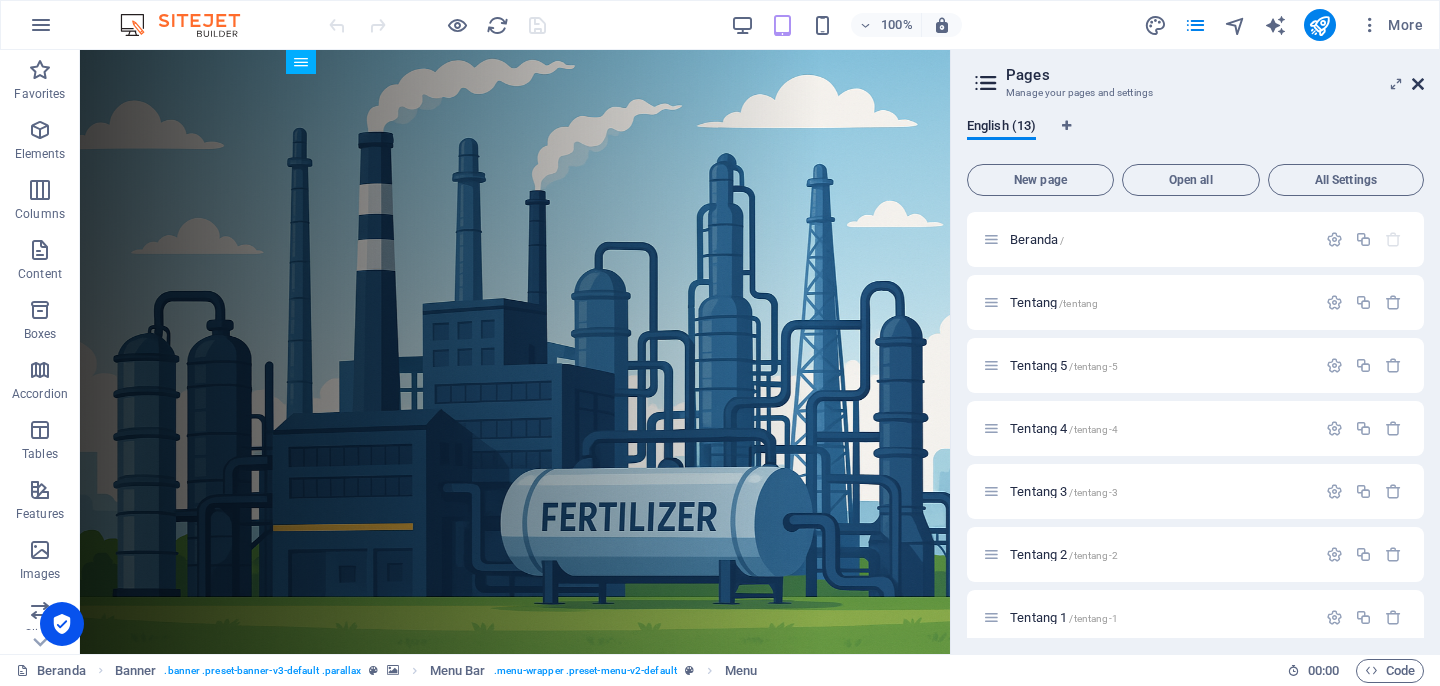 click at bounding box center (1418, 84) 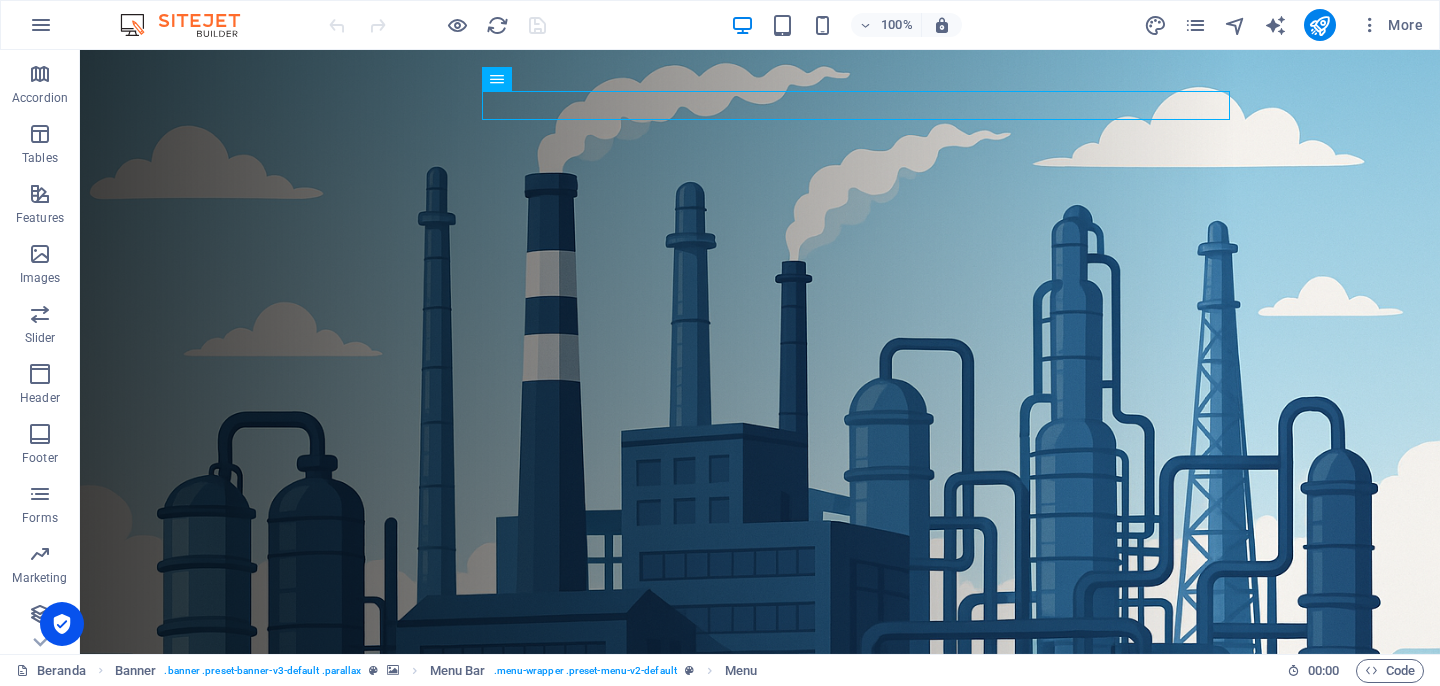 scroll, scrollTop: 296, scrollLeft: 0, axis: vertical 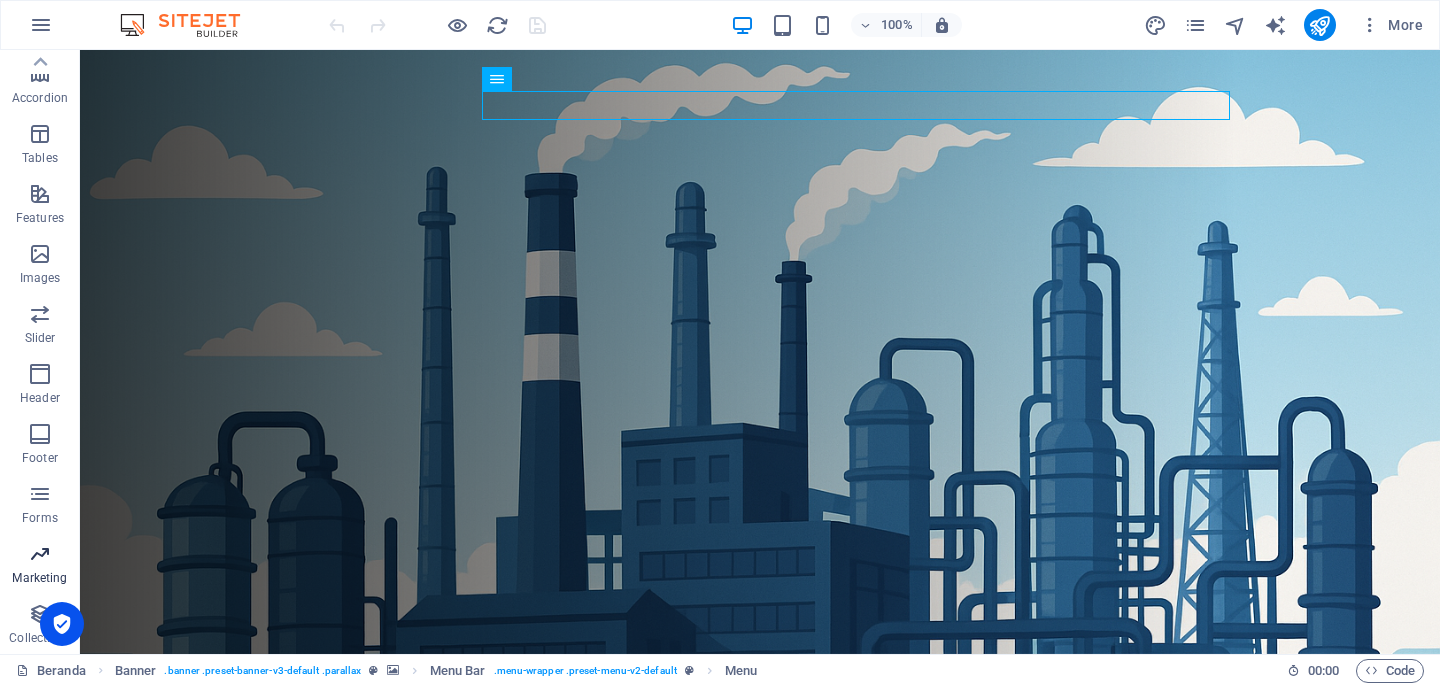 click on "Marketing" at bounding box center (40, 566) 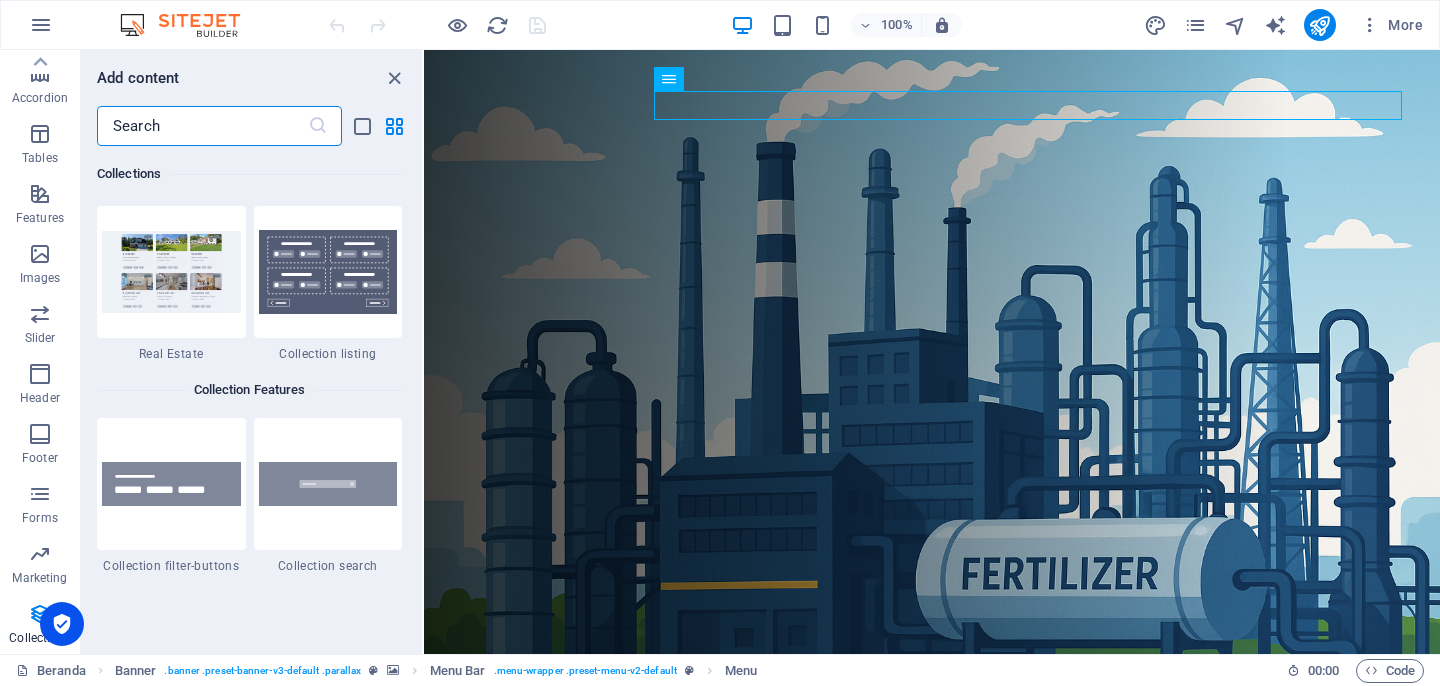 scroll, scrollTop: 18753, scrollLeft: 0, axis: vertical 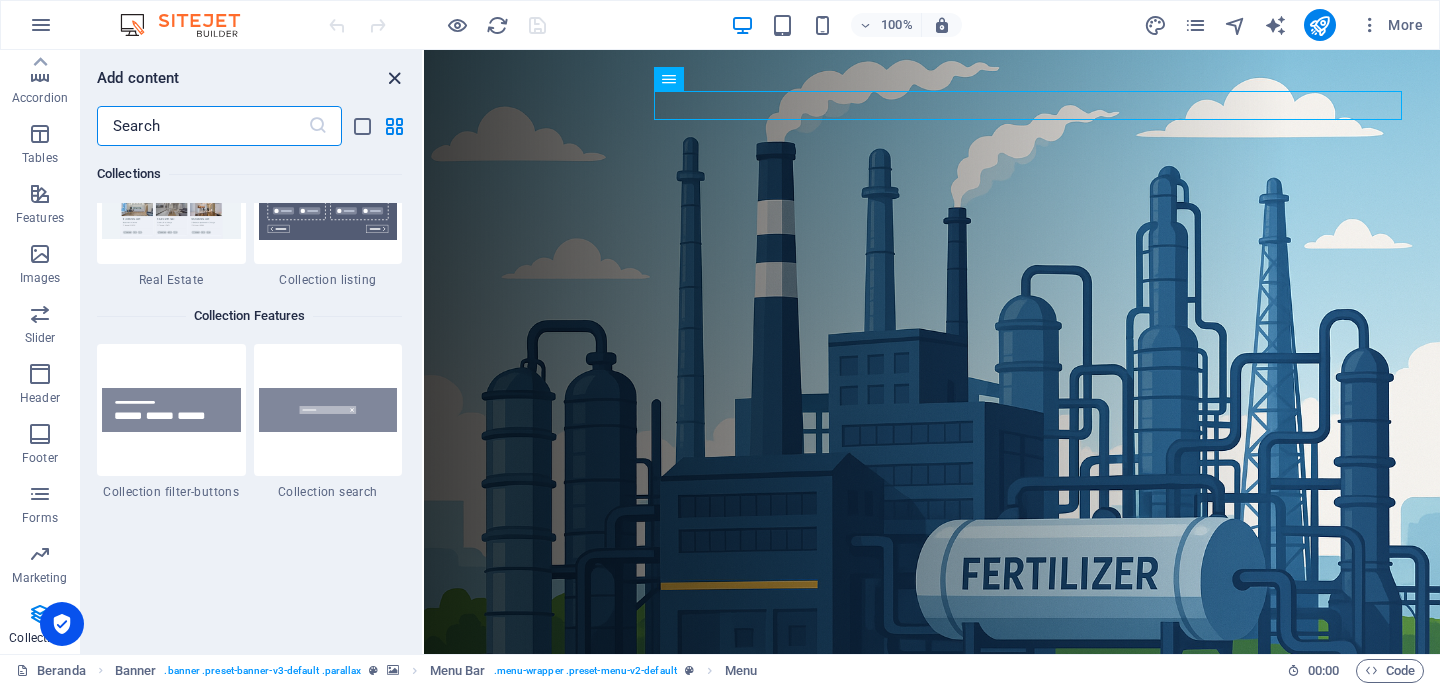 click at bounding box center [394, 78] 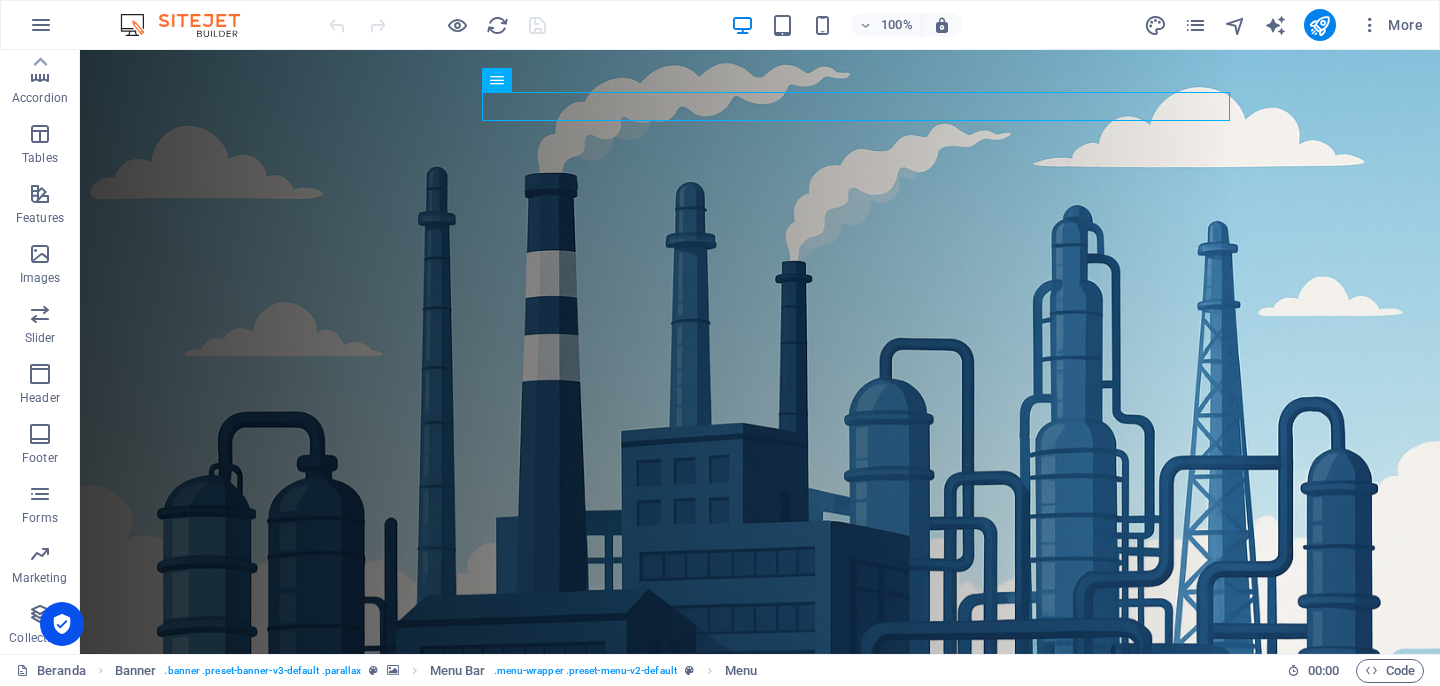 scroll, scrollTop: 0, scrollLeft: 0, axis: both 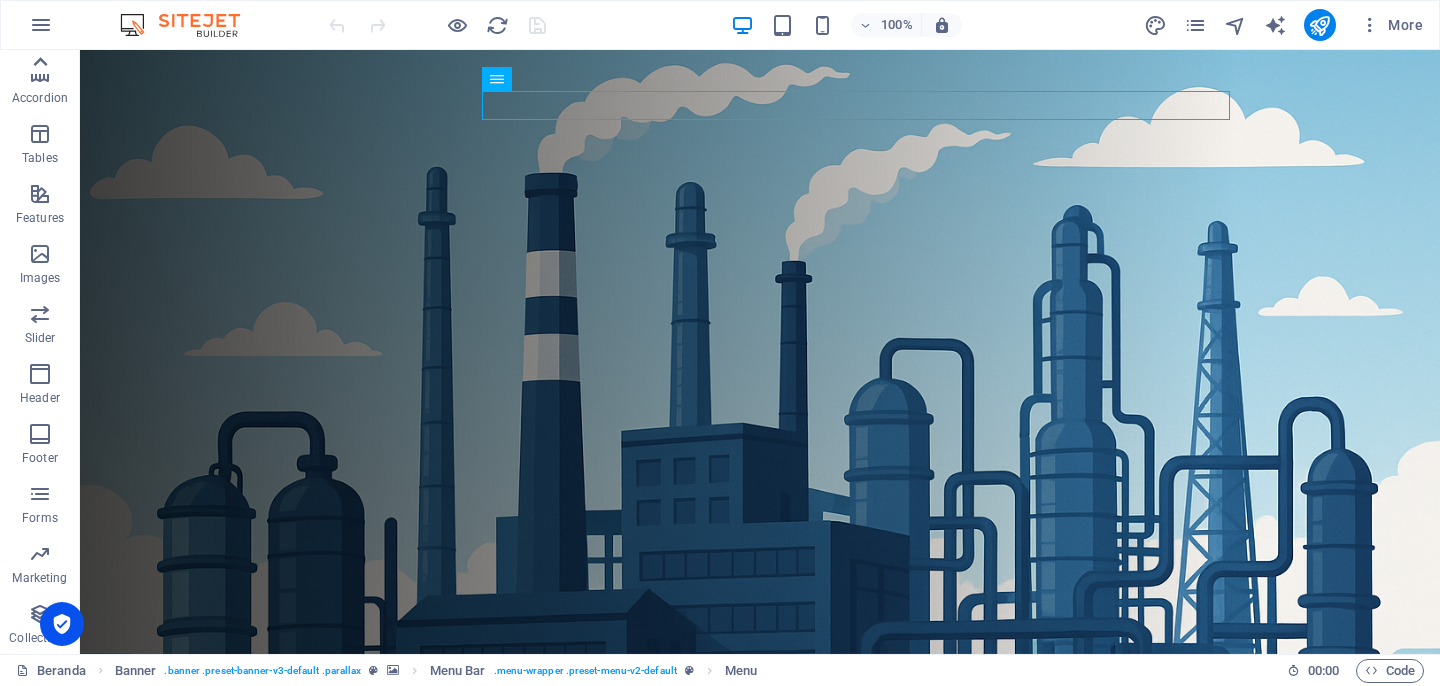 click 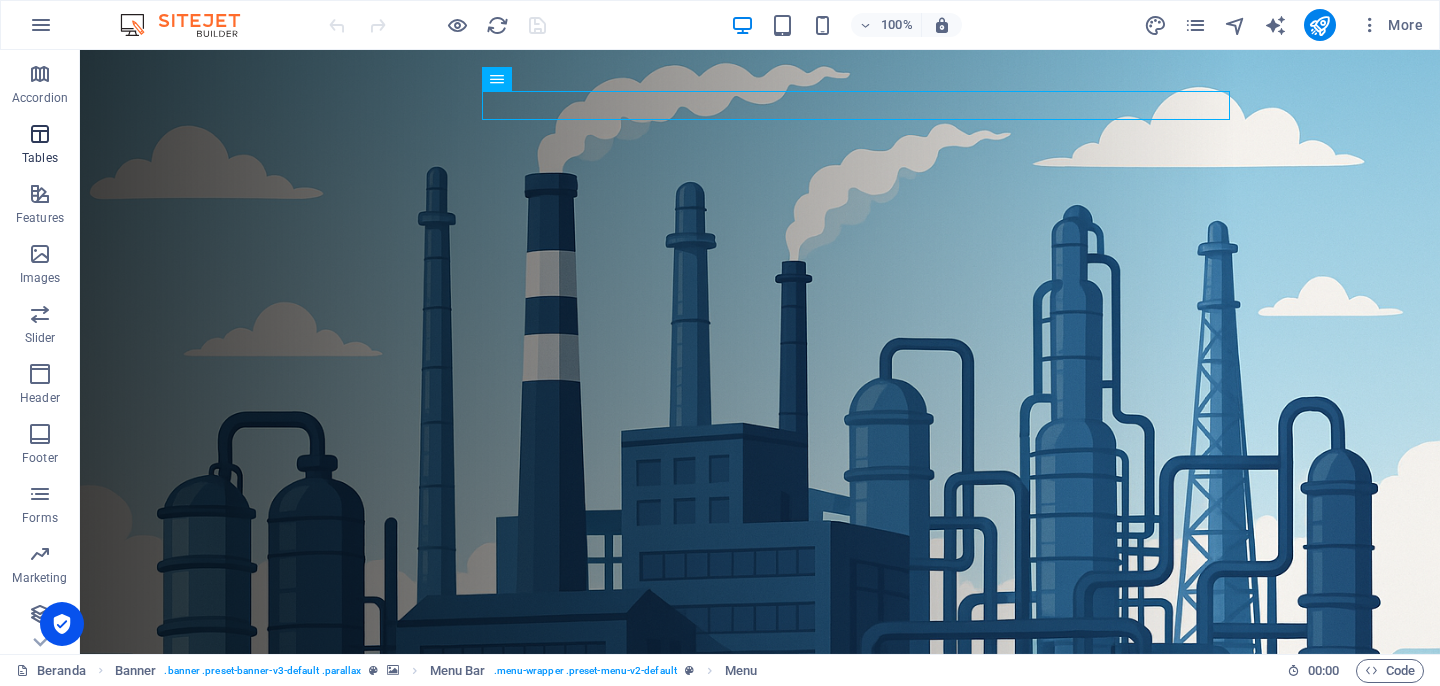 scroll, scrollTop: 296, scrollLeft: 0, axis: vertical 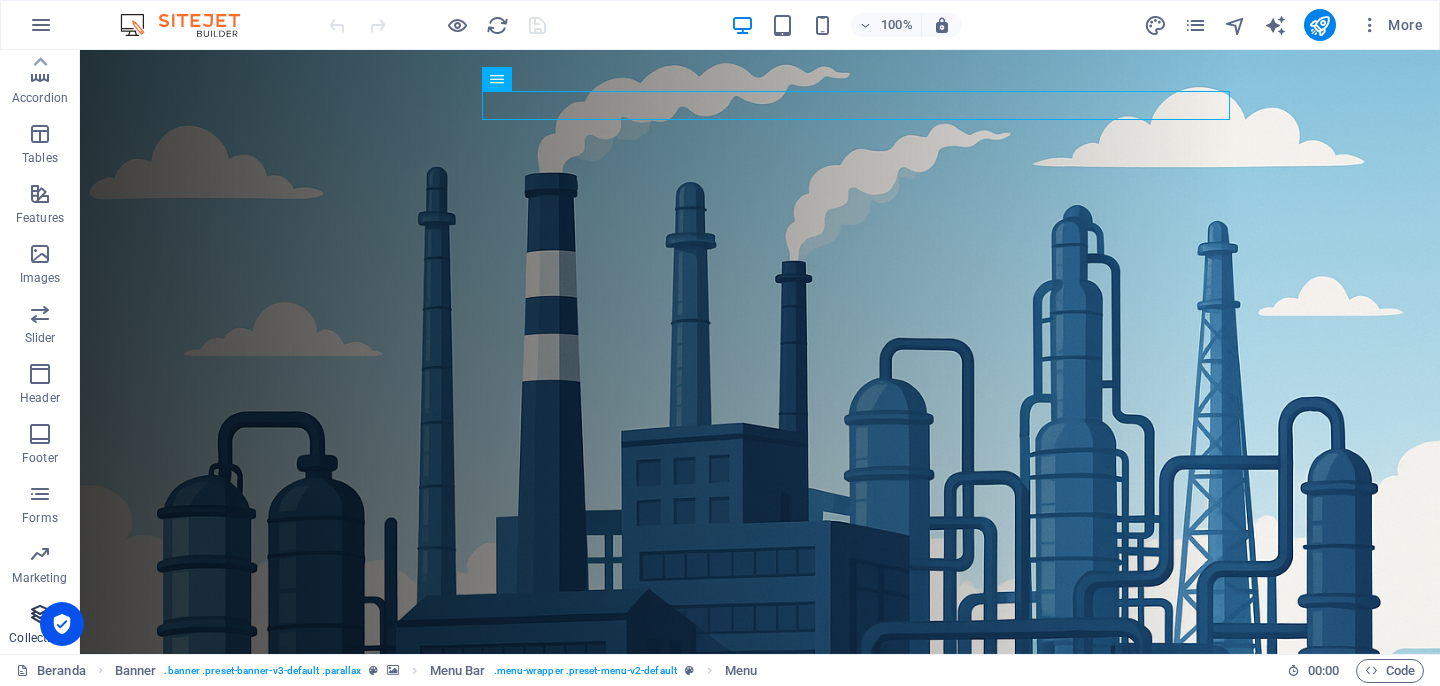 click on "Collections" at bounding box center (39, 638) 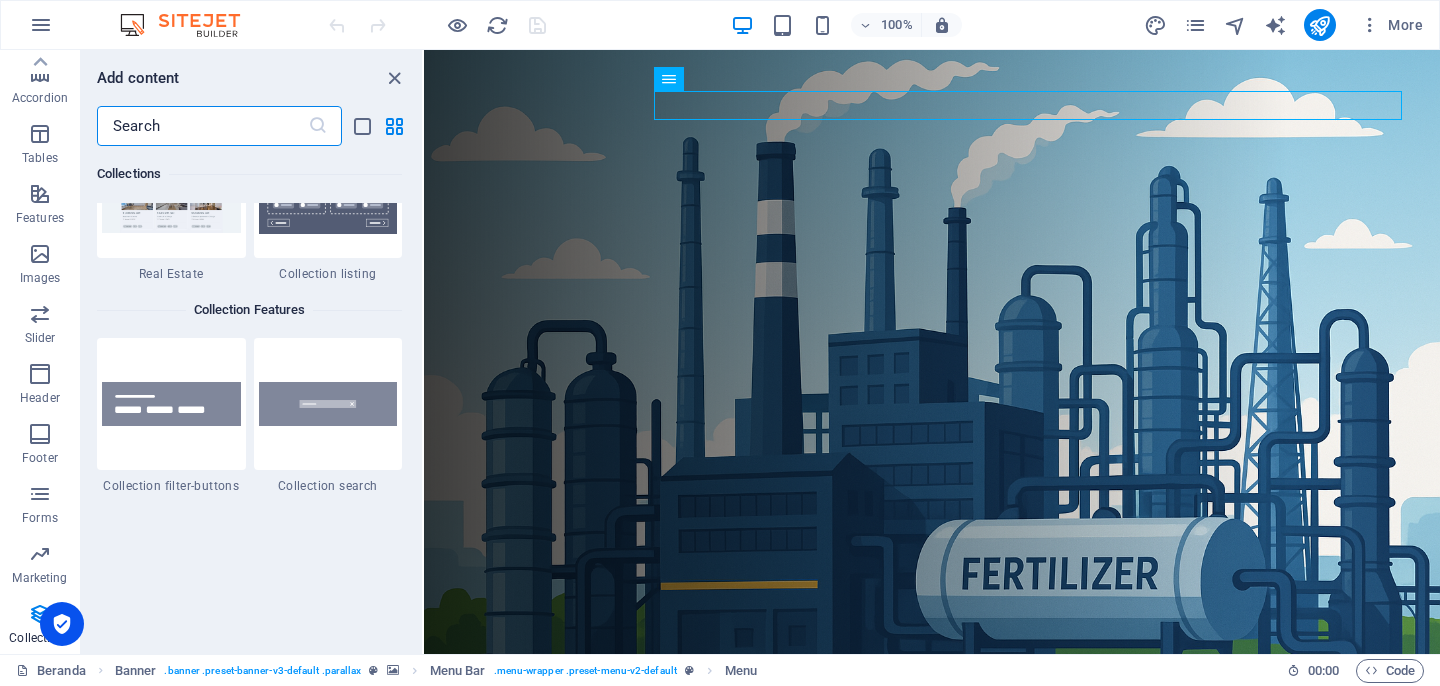 scroll, scrollTop: 18752, scrollLeft: 0, axis: vertical 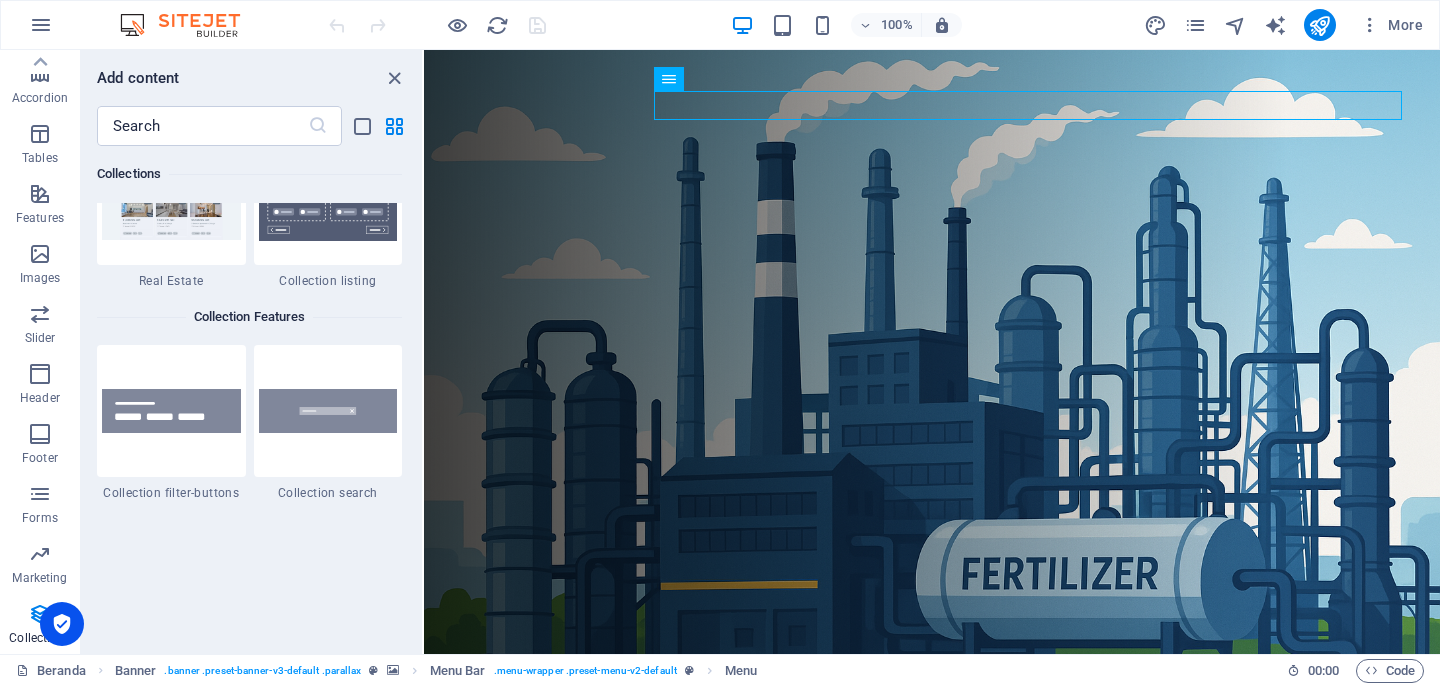 click on "Collection Features" at bounding box center (250, 317) 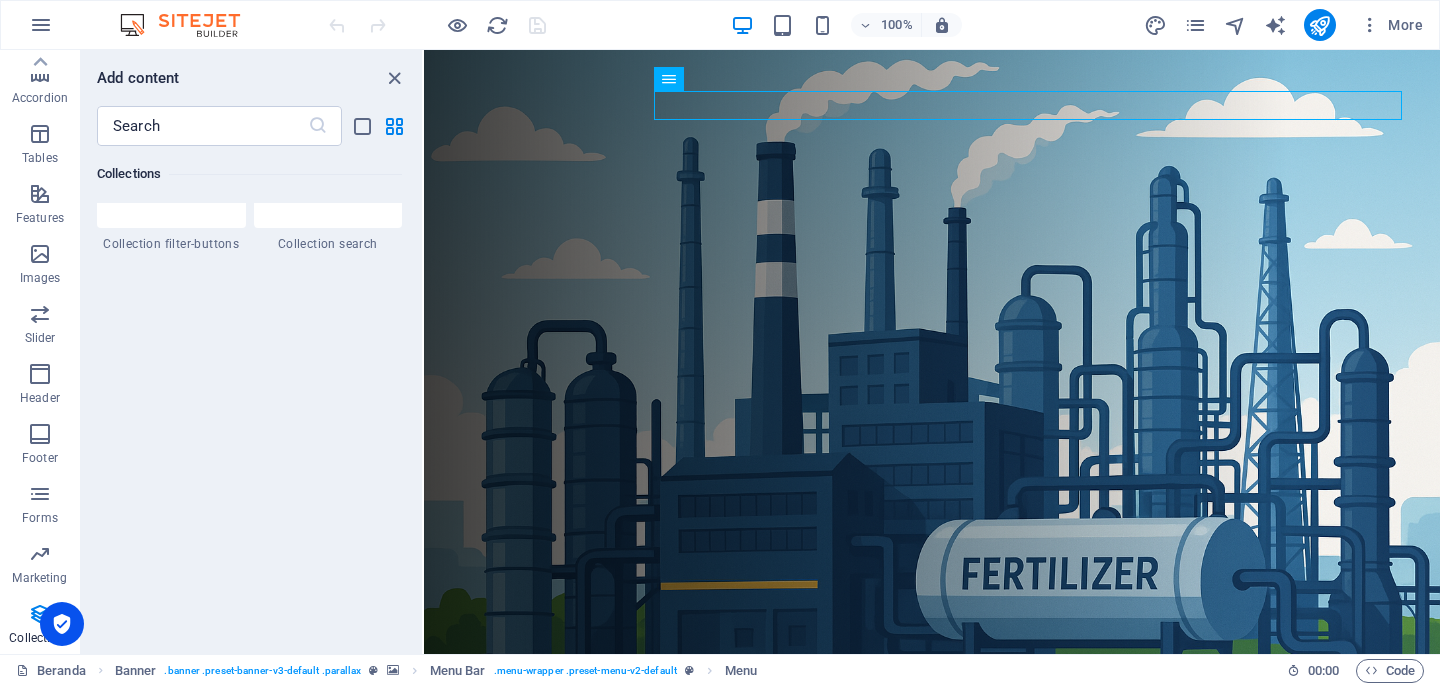scroll, scrollTop: 19001, scrollLeft: 0, axis: vertical 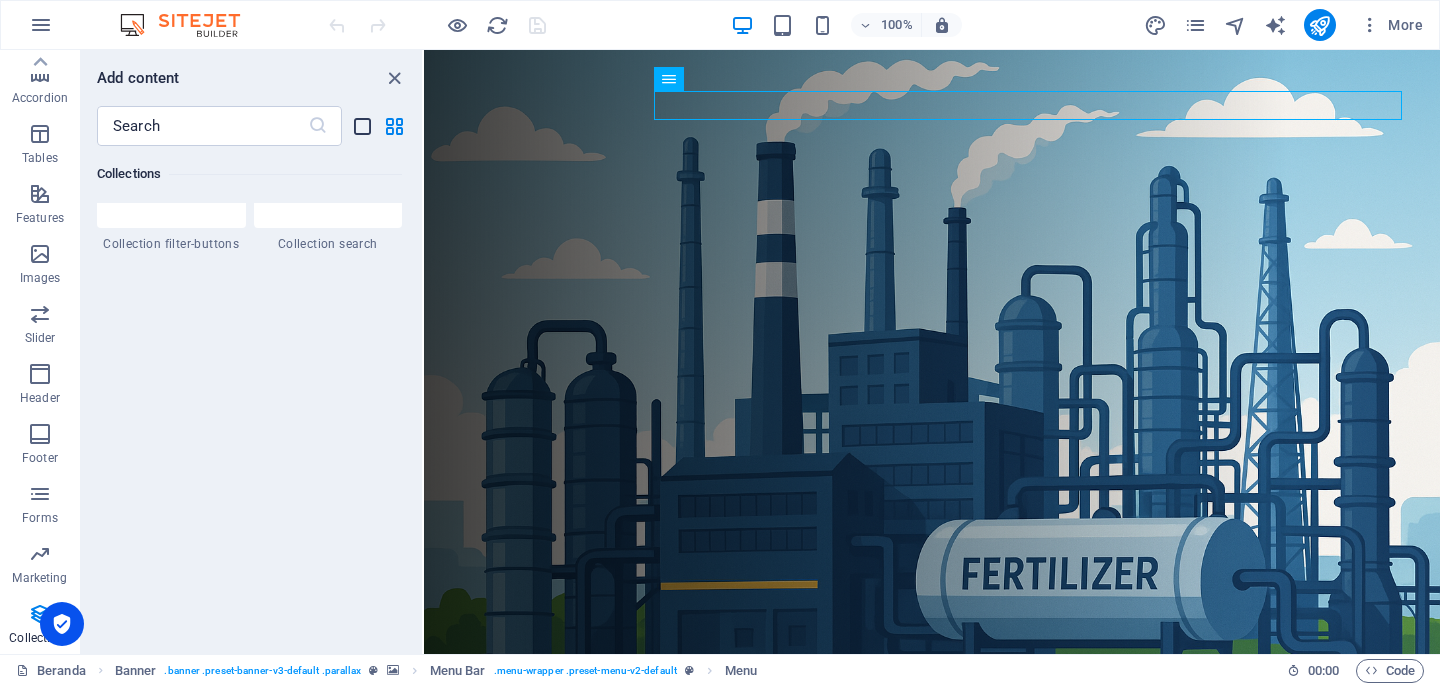 click at bounding box center (362, 126) 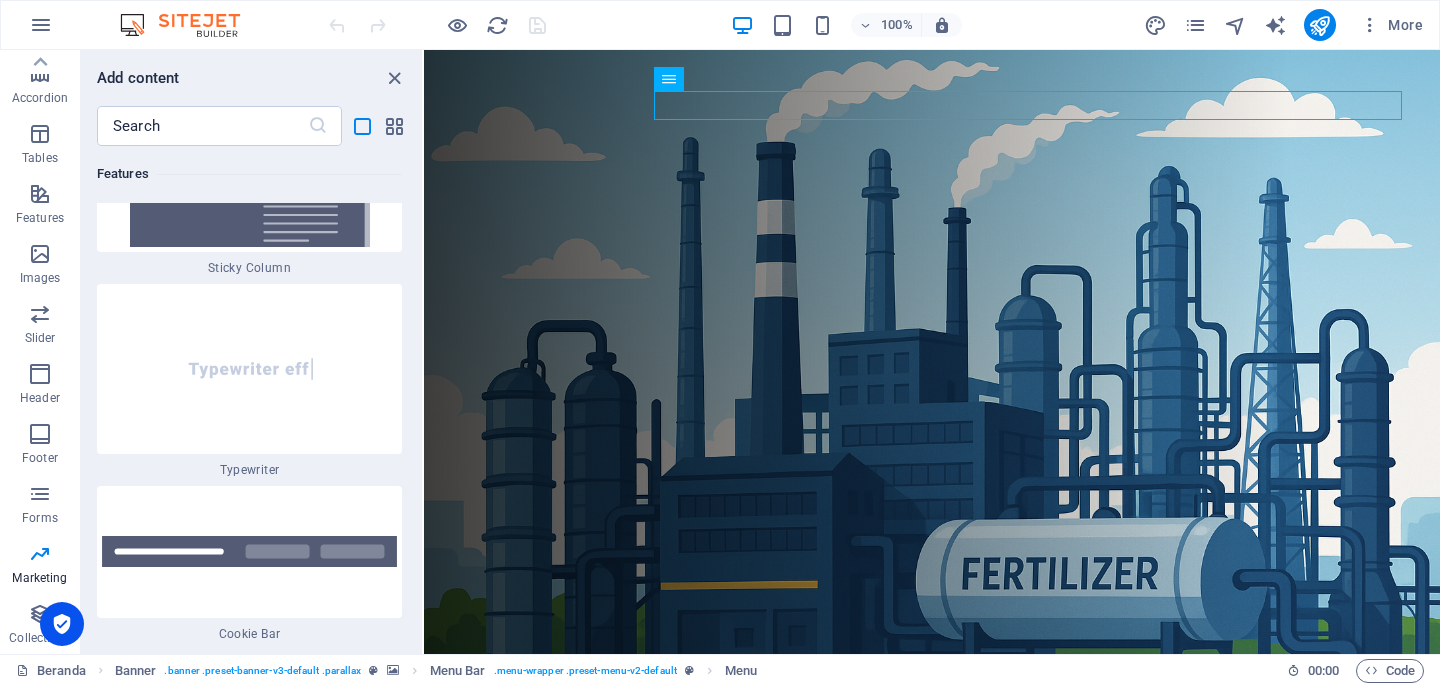 scroll, scrollTop: 19330, scrollLeft: 0, axis: vertical 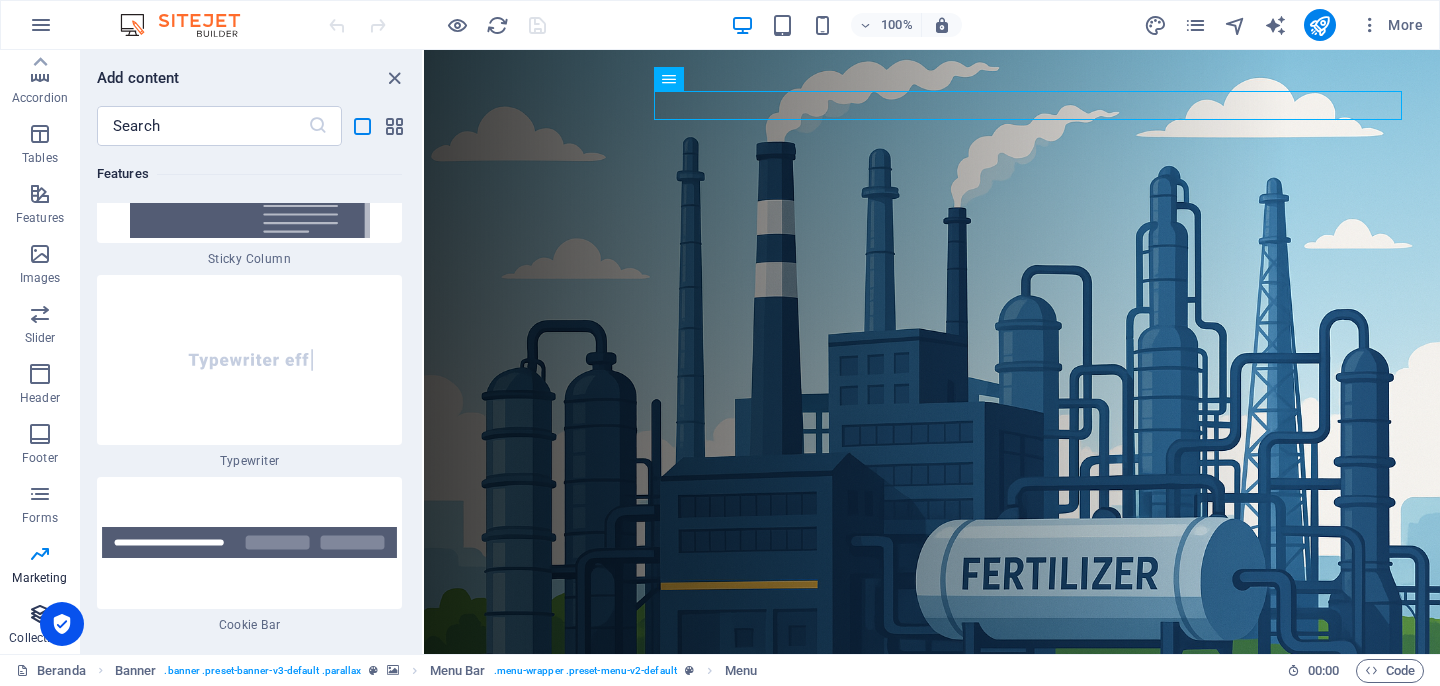 click at bounding box center (40, 614) 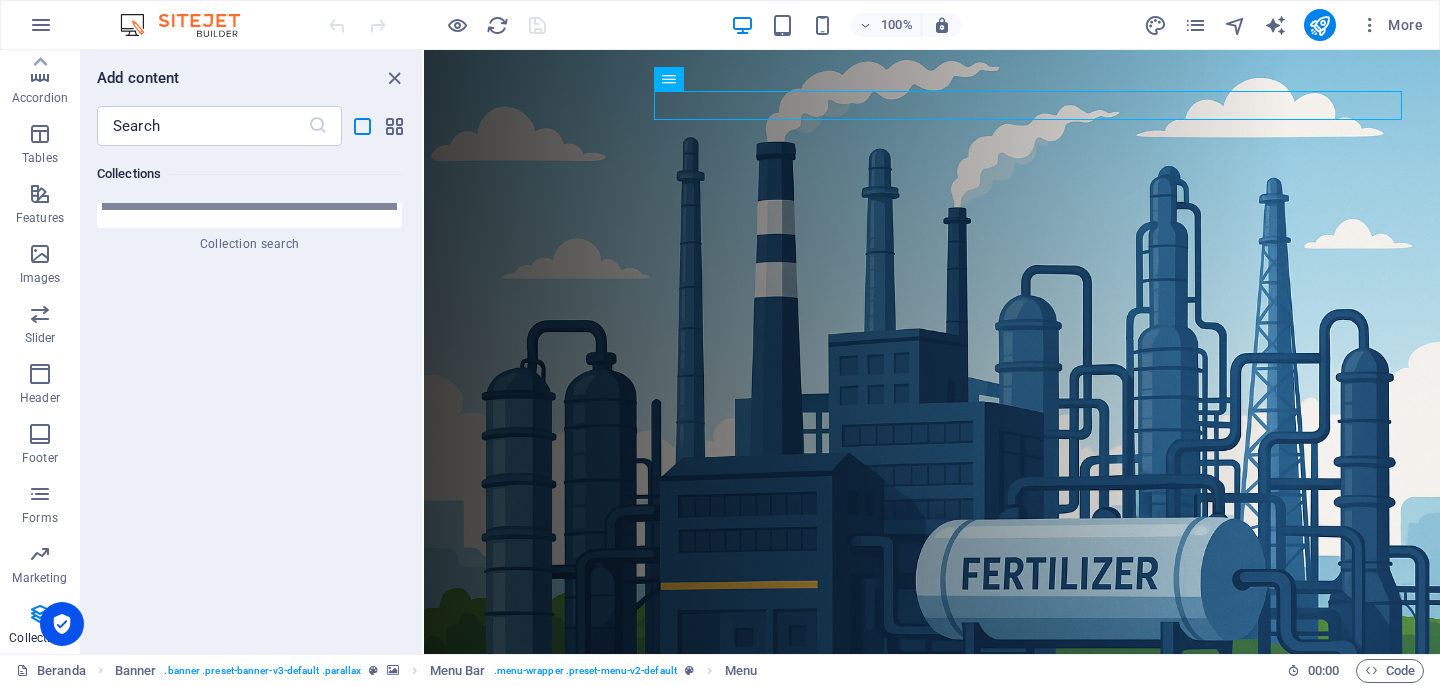 scroll, scrollTop: 42733, scrollLeft: 0, axis: vertical 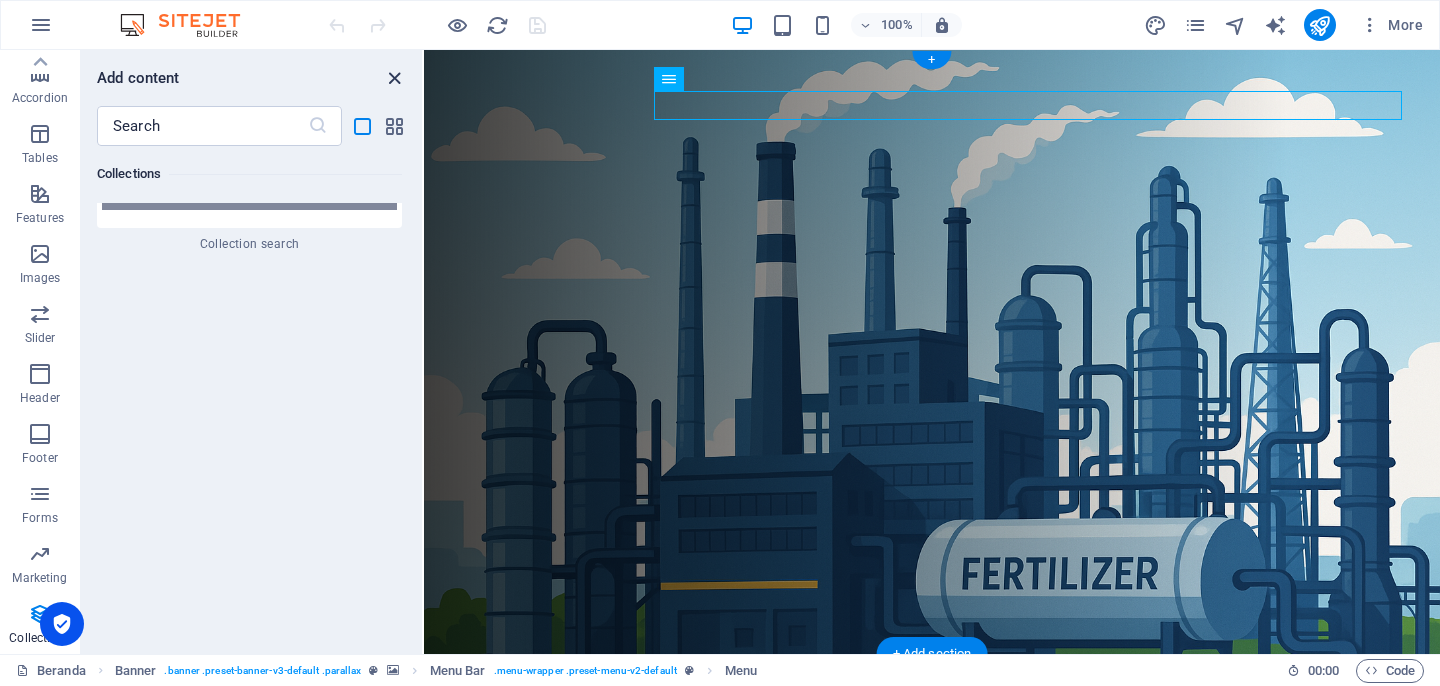 click at bounding box center (394, 78) 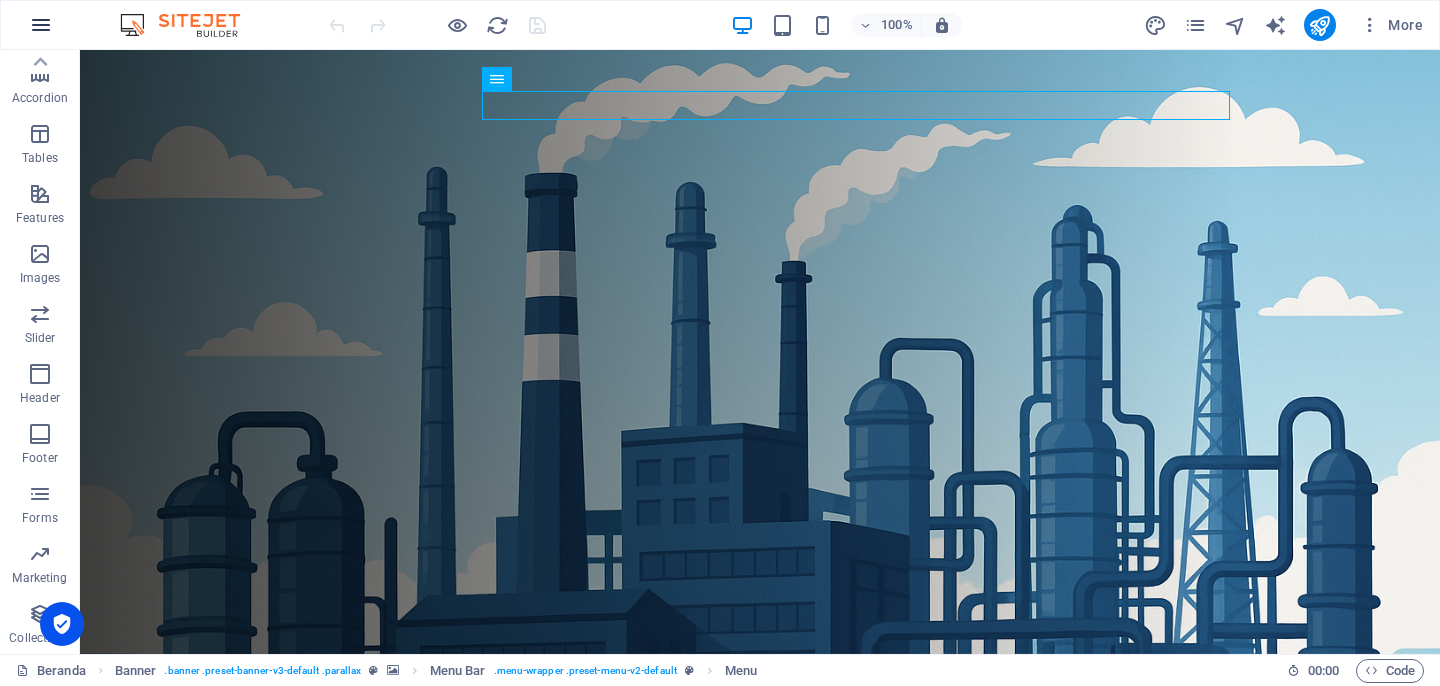 click at bounding box center [41, 25] 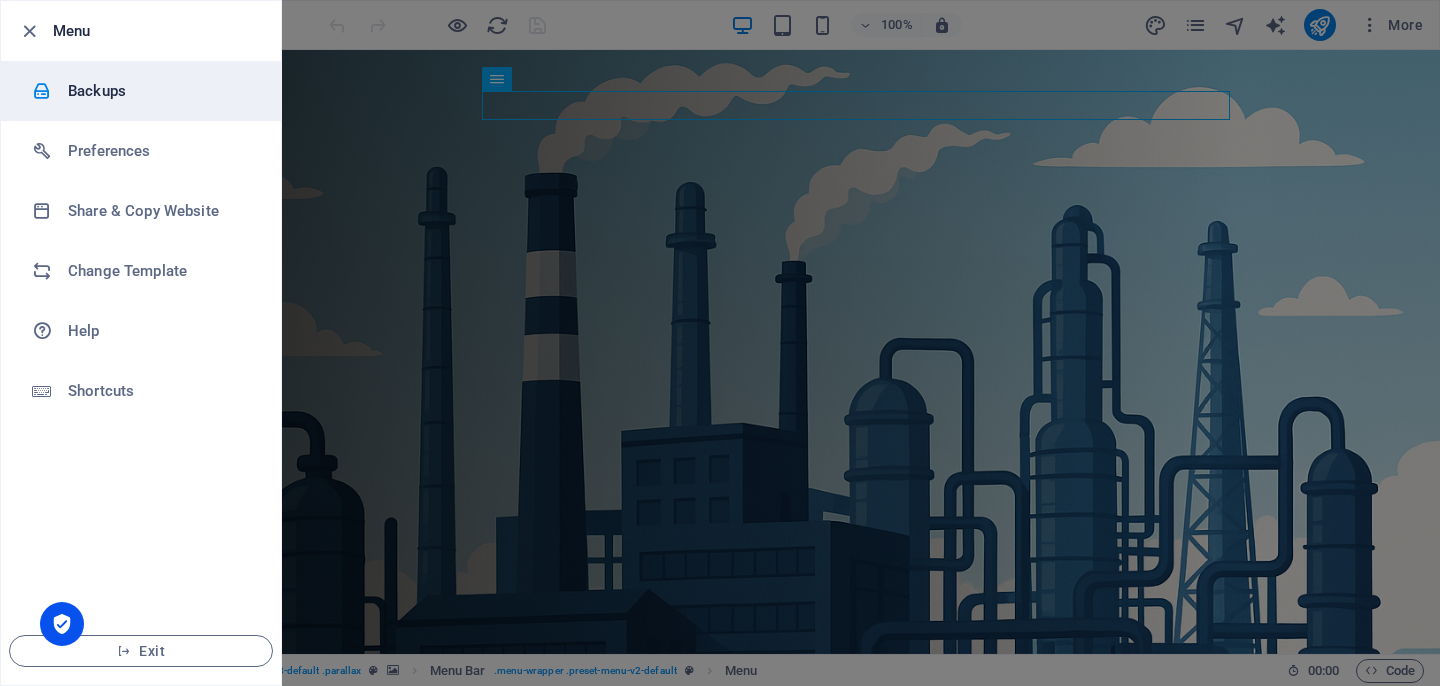 click on "Backups" at bounding box center [160, 91] 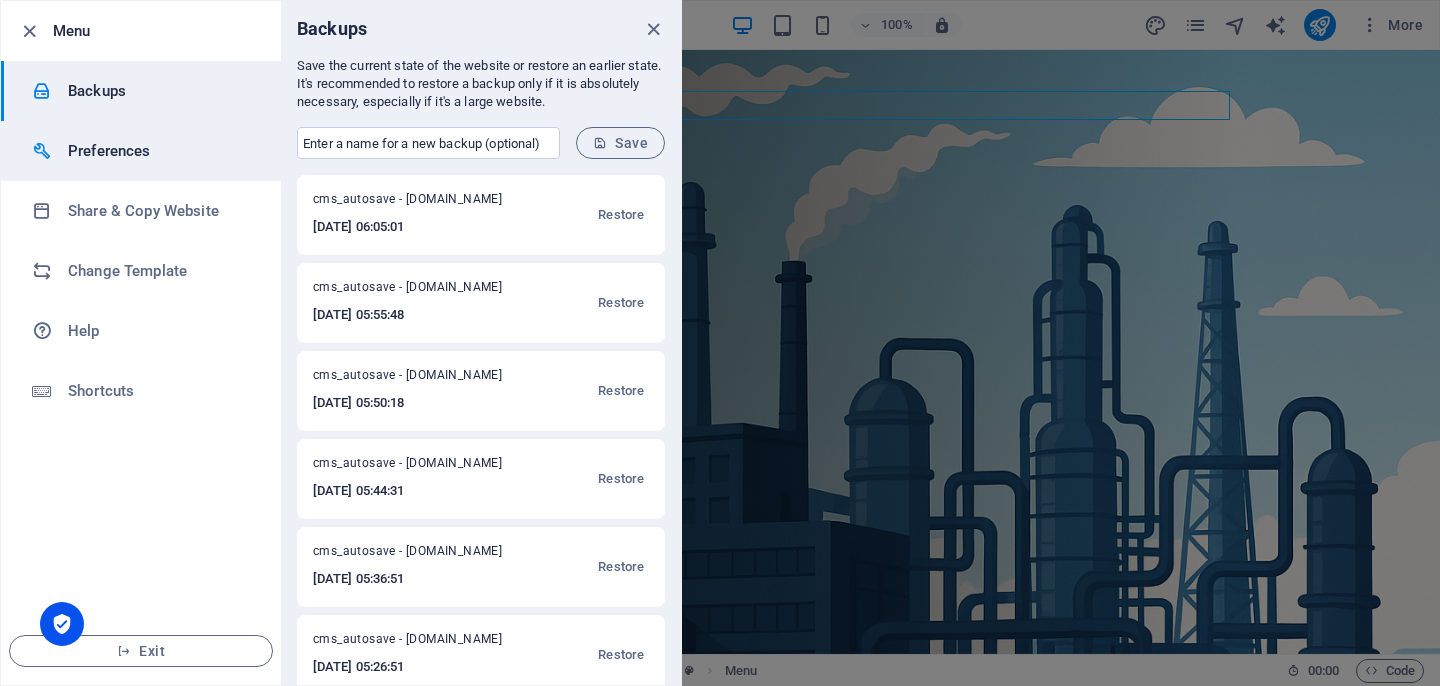 click on "Preferences" at bounding box center (160, 151) 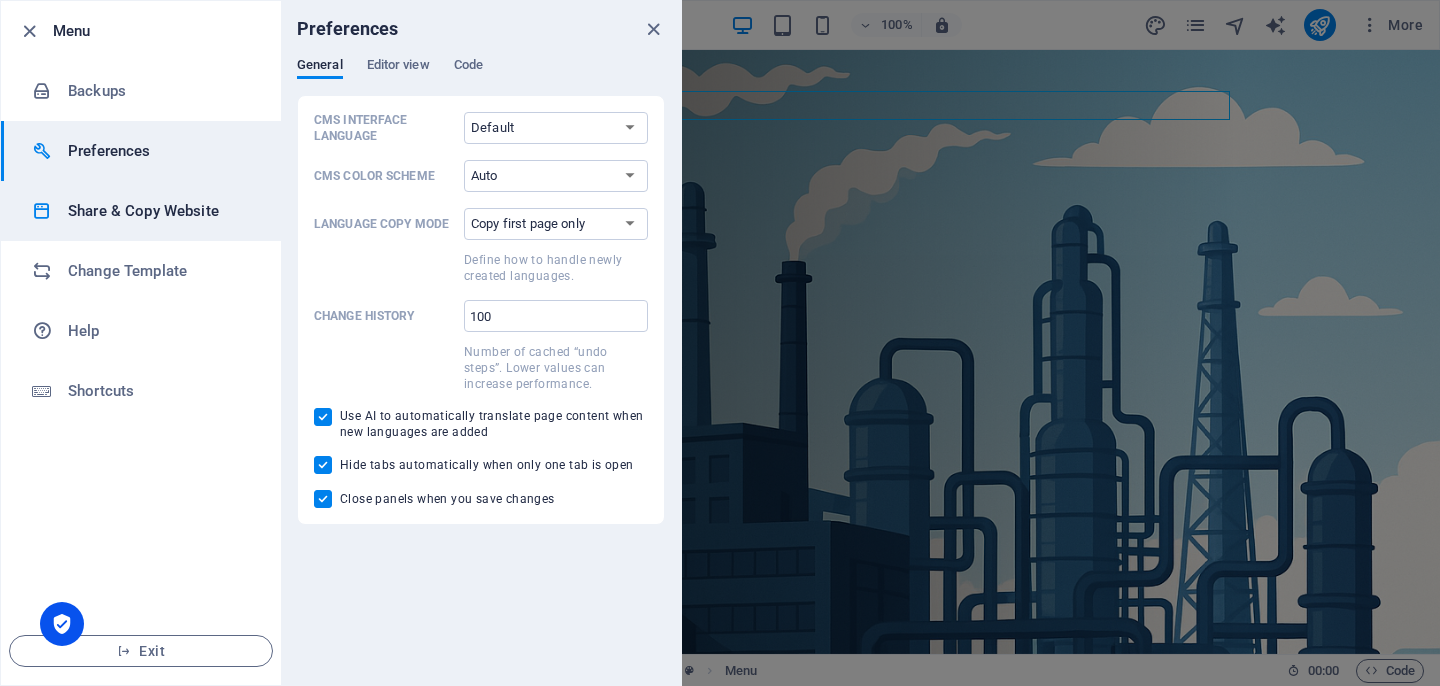 click on "Share & Copy Website" at bounding box center (160, 211) 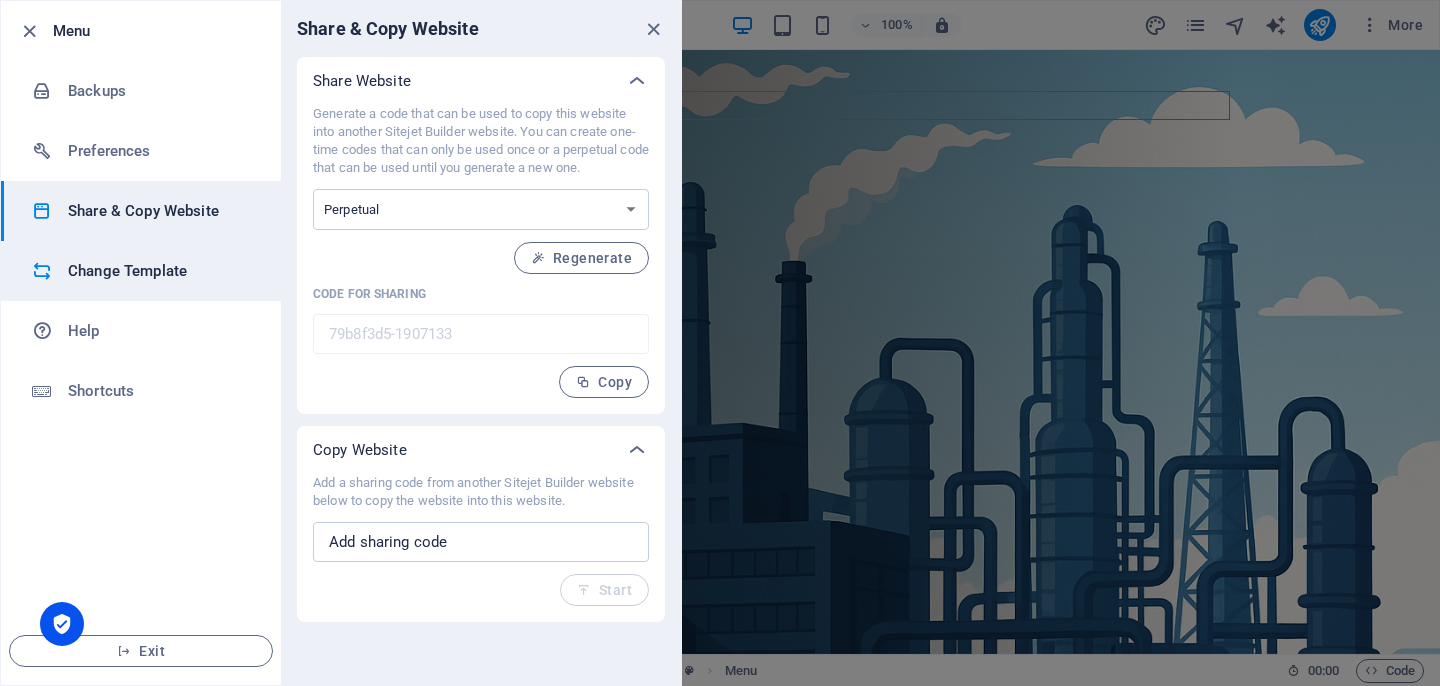 click on "Change Template" at bounding box center [160, 271] 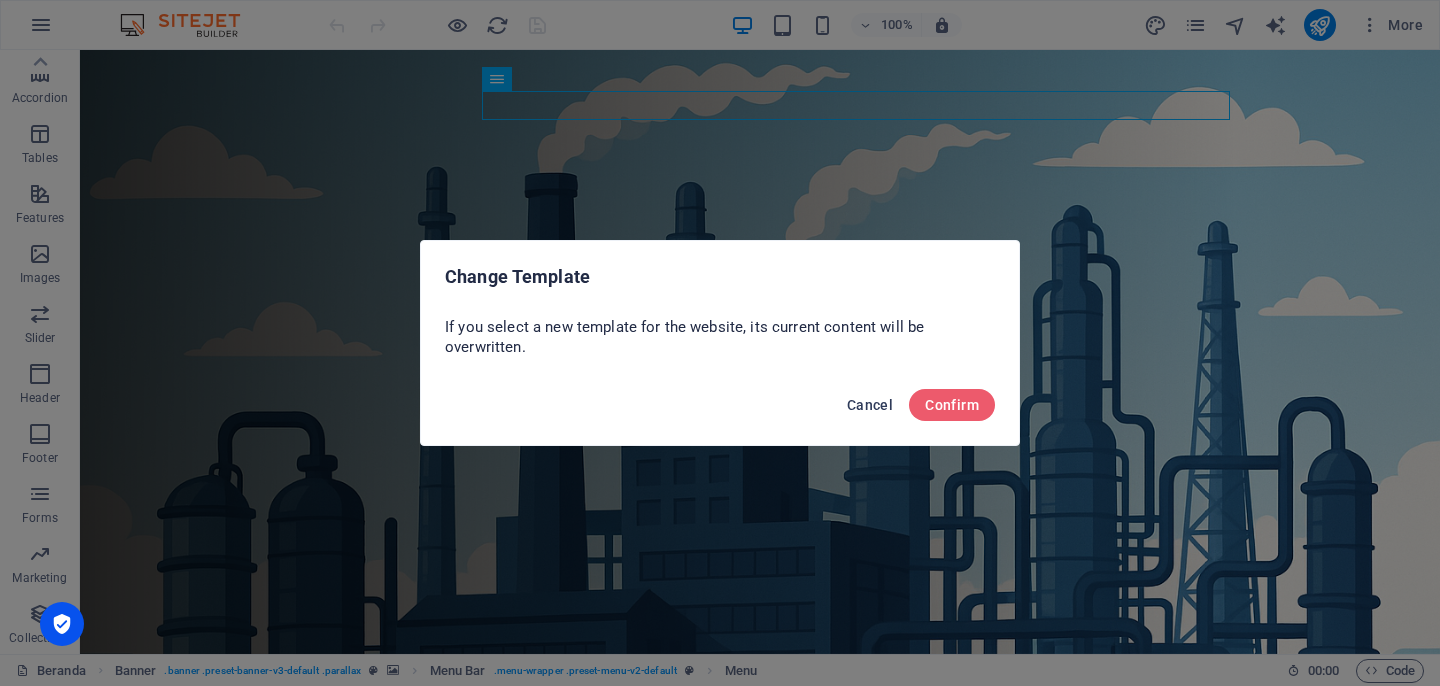 click on "Cancel" at bounding box center [870, 405] 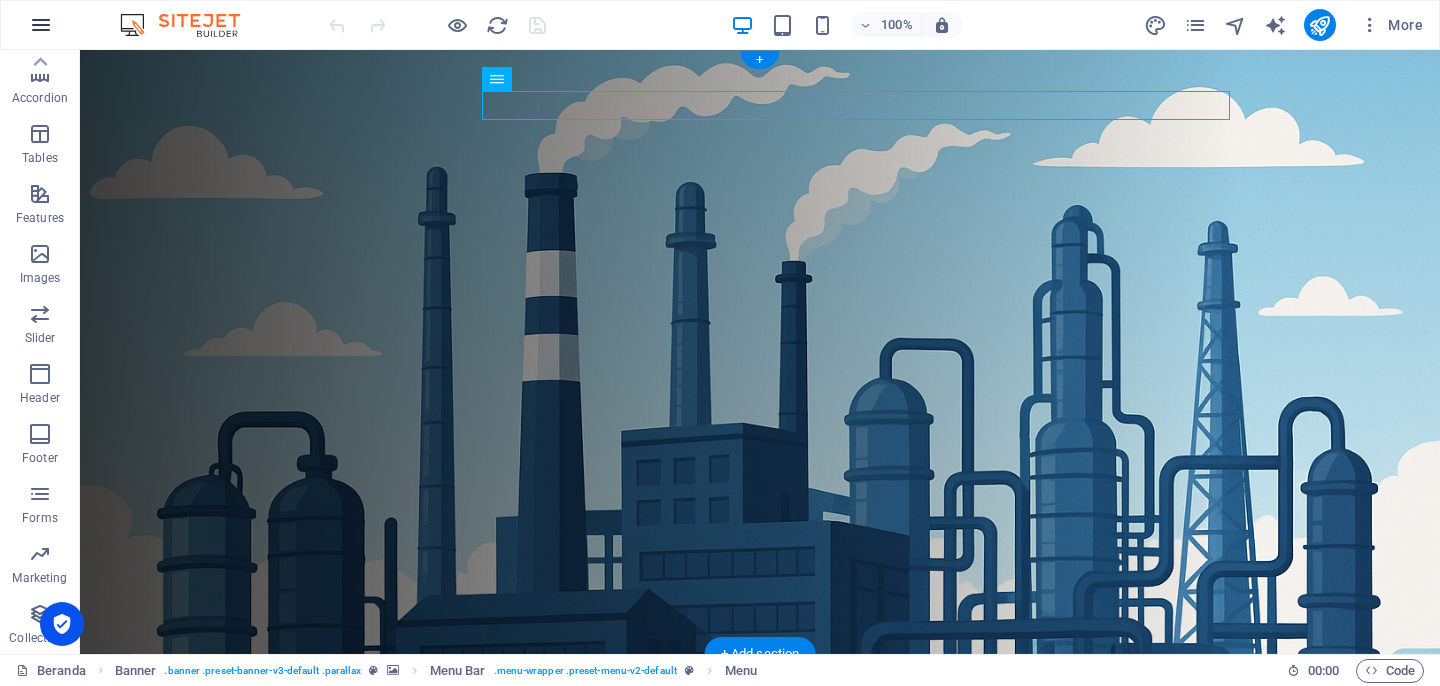 click at bounding box center [41, 25] 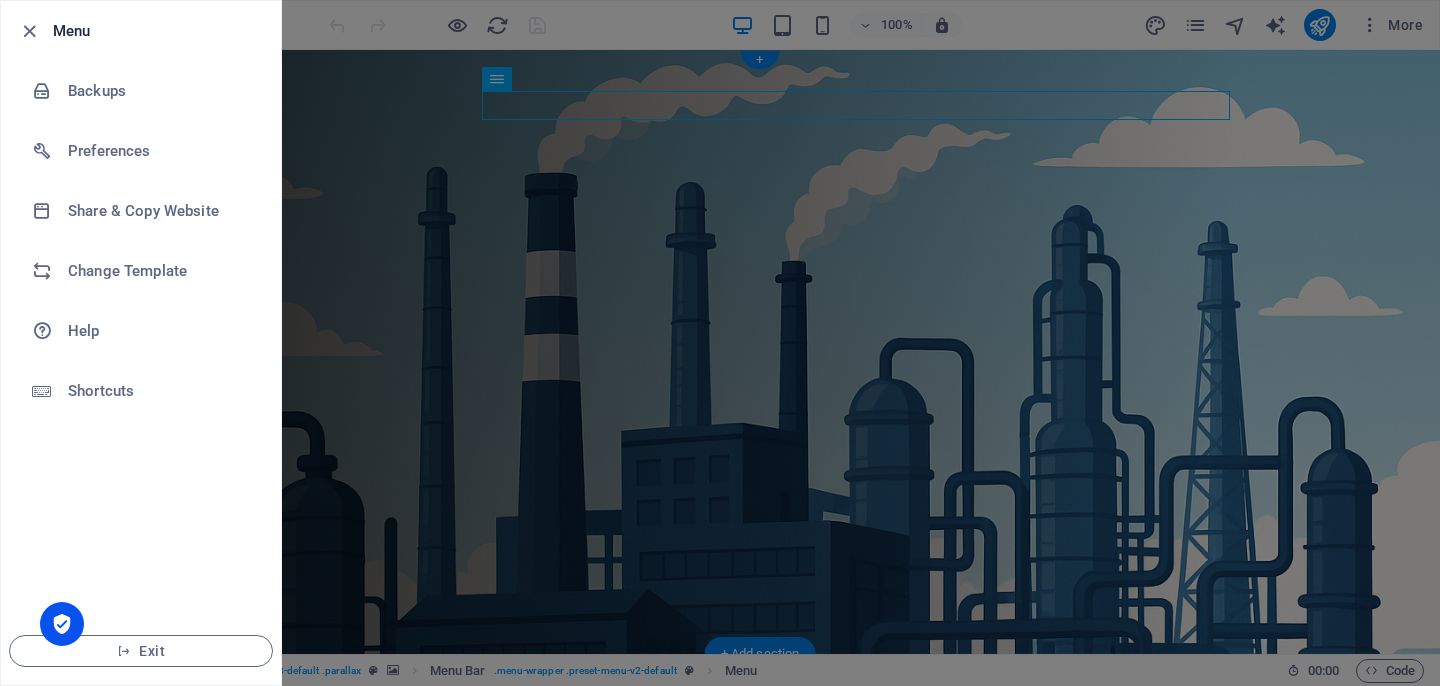 click at bounding box center [720, 343] 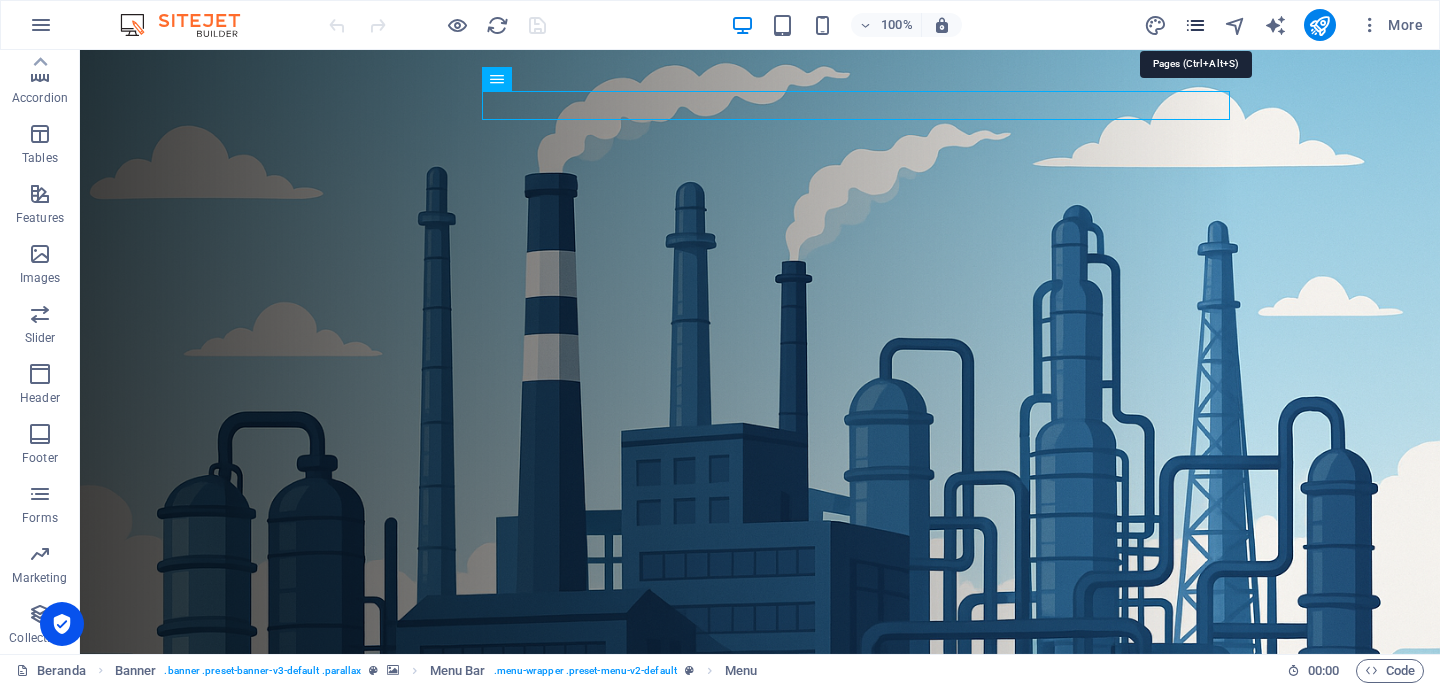 click at bounding box center [1195, 25] 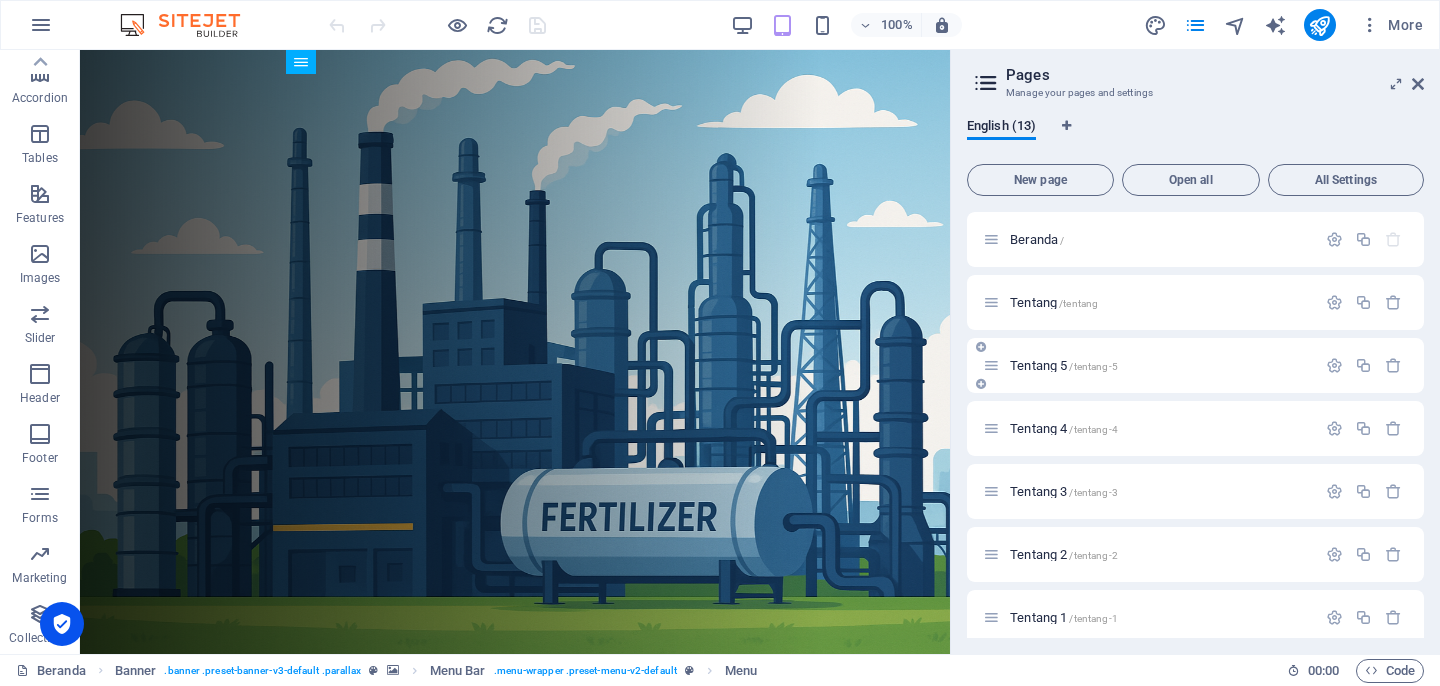 click on "Tentang 5 /tentang-5" at bounding box center [1064, 365] 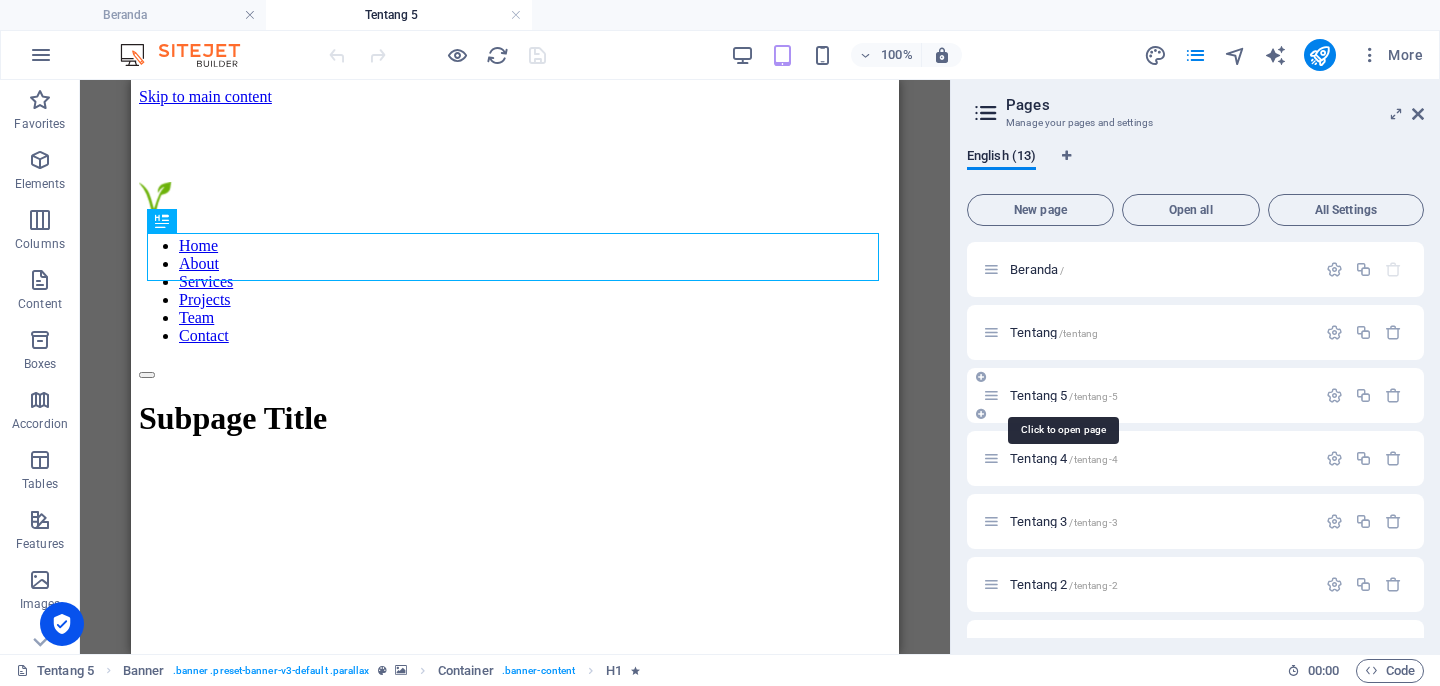 scroll, scrollTop: 0, scrollLeft: 0, axis: both 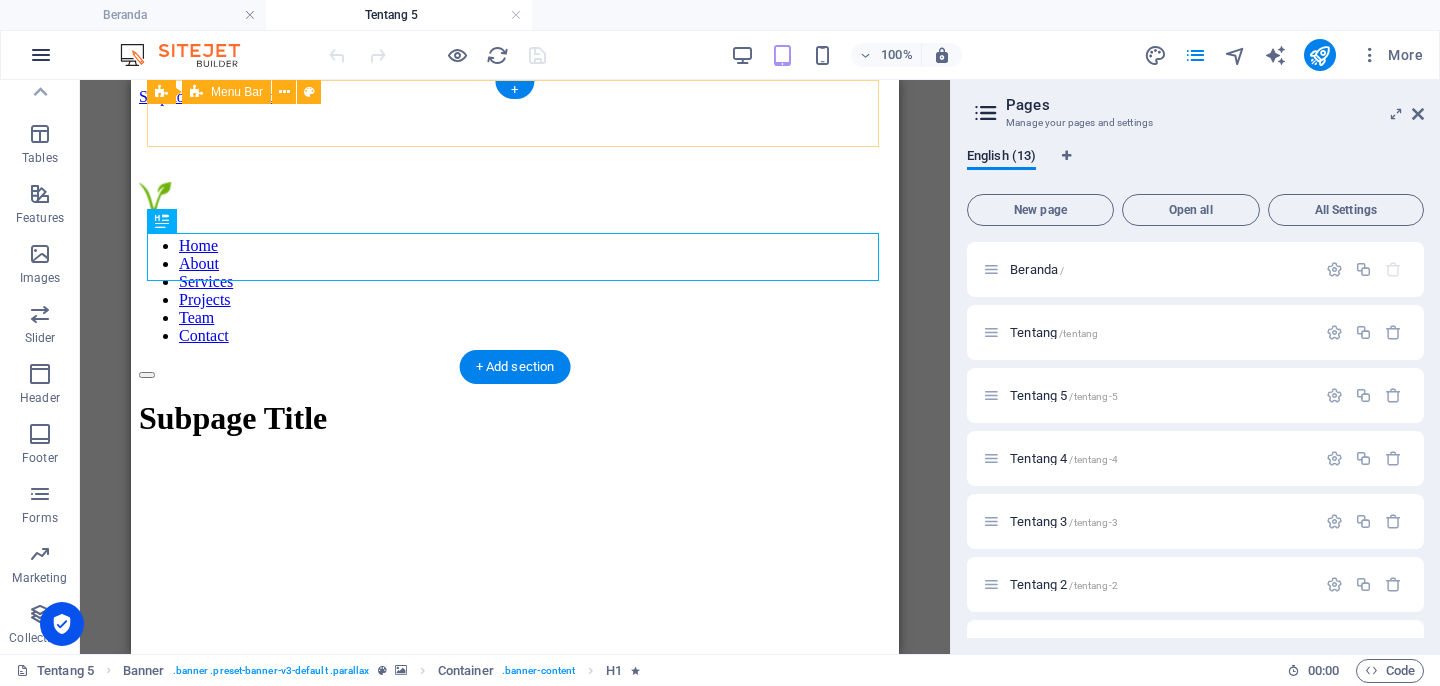 click at bounding box center (41, 55) 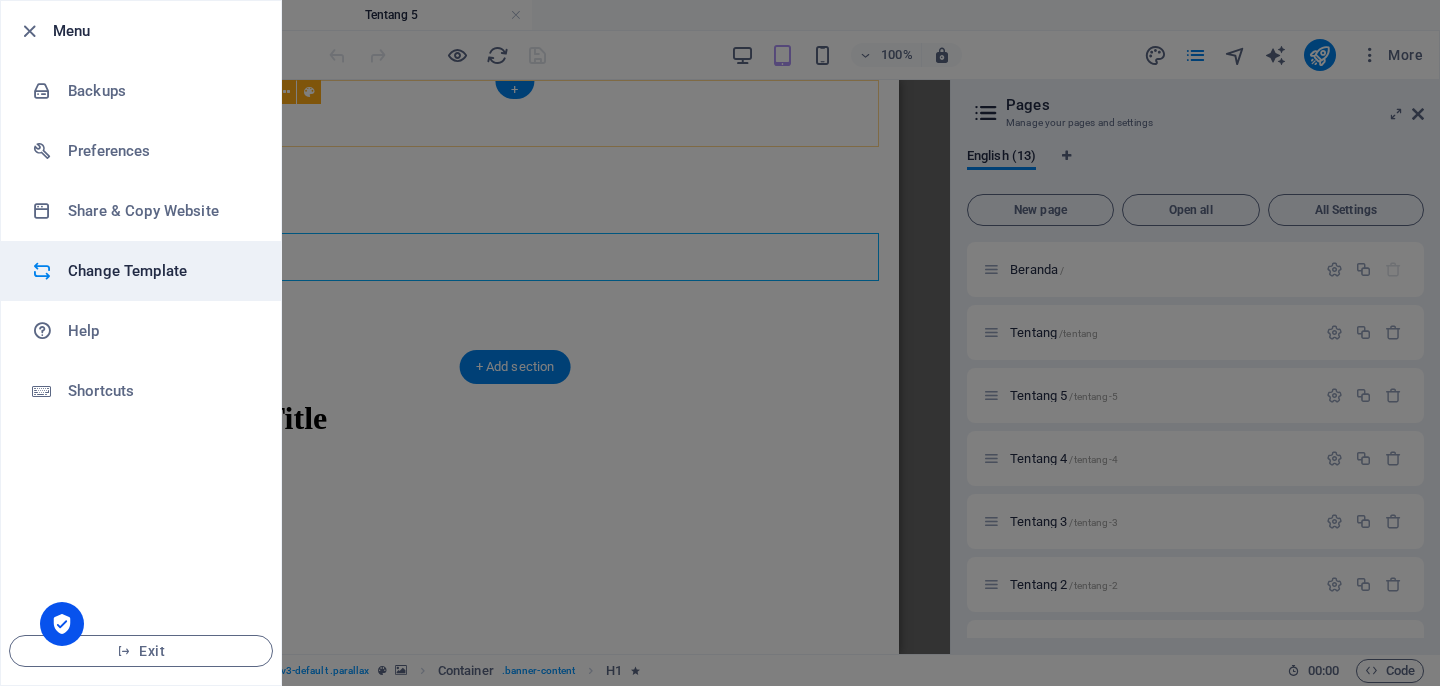 click on "Change Template" at bounding box center [160, 271] 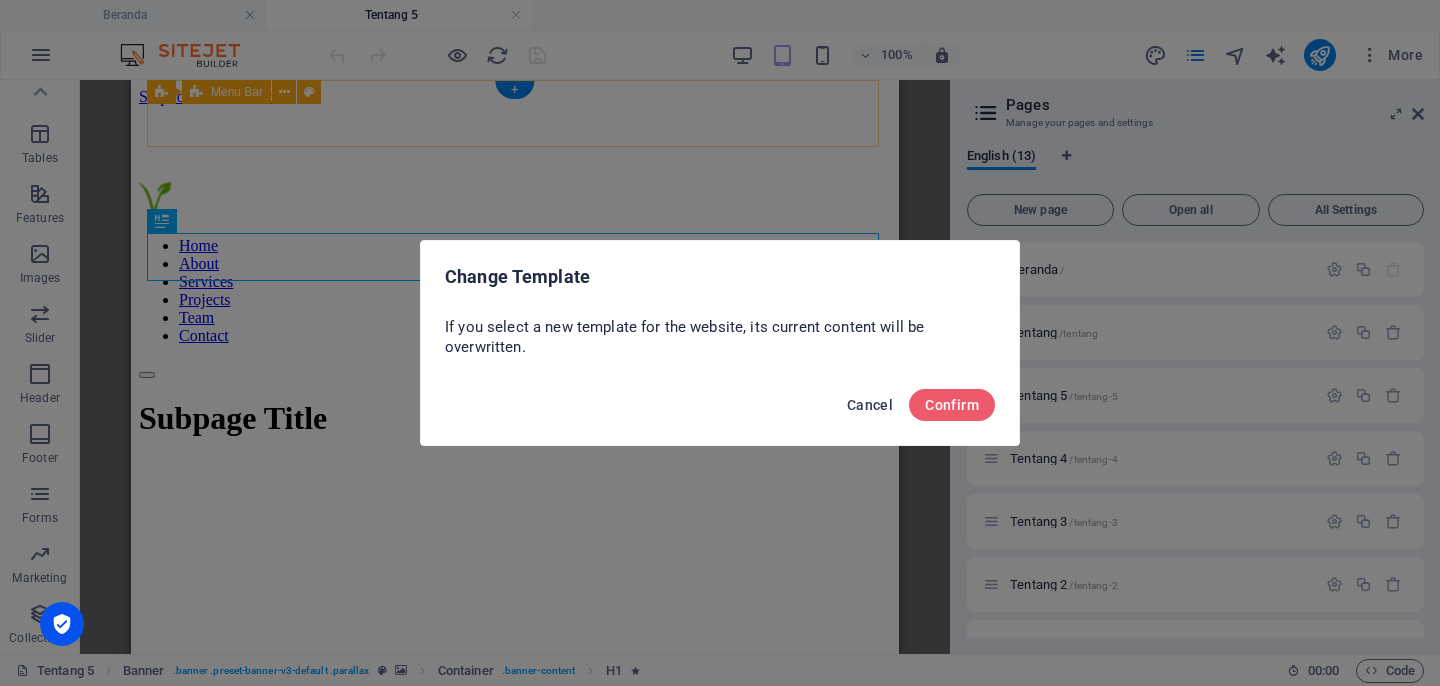 click on "Cancel" at bounding box center (870, 405) 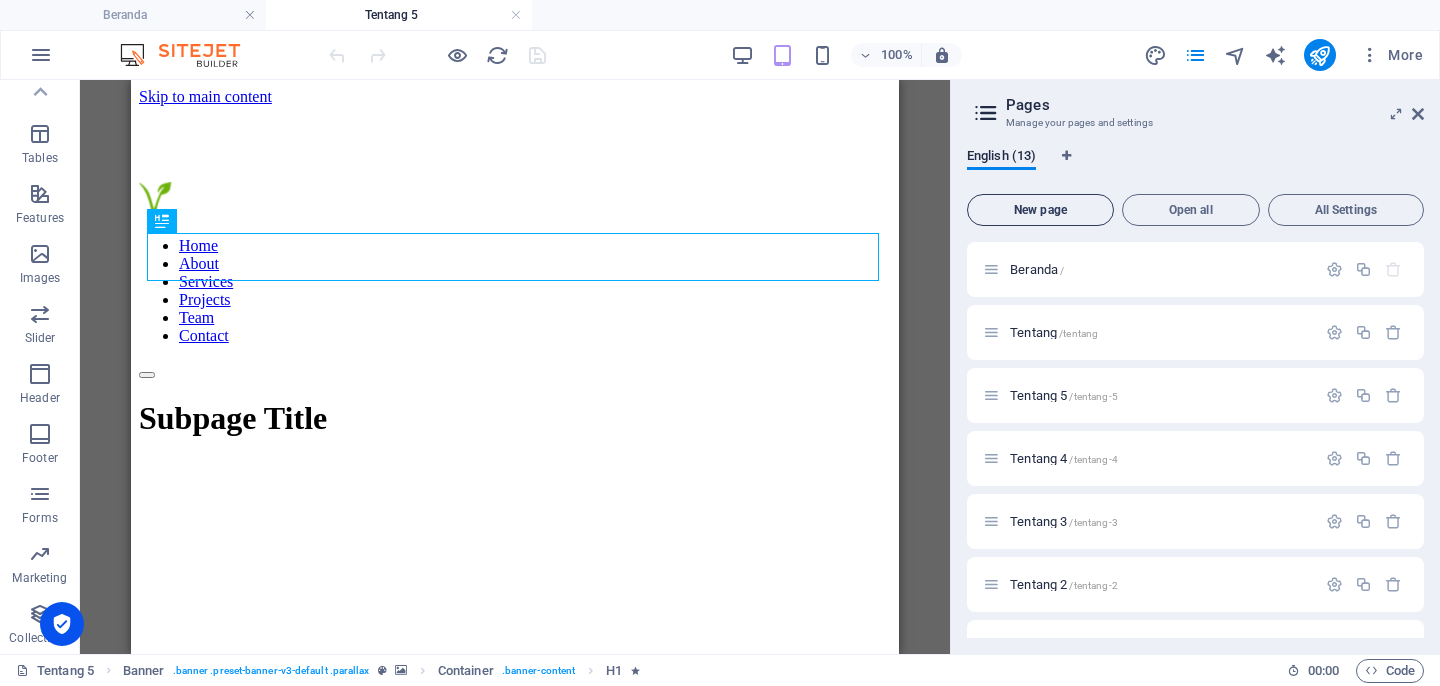 click on "New page" at bounding box center [1040, 210] 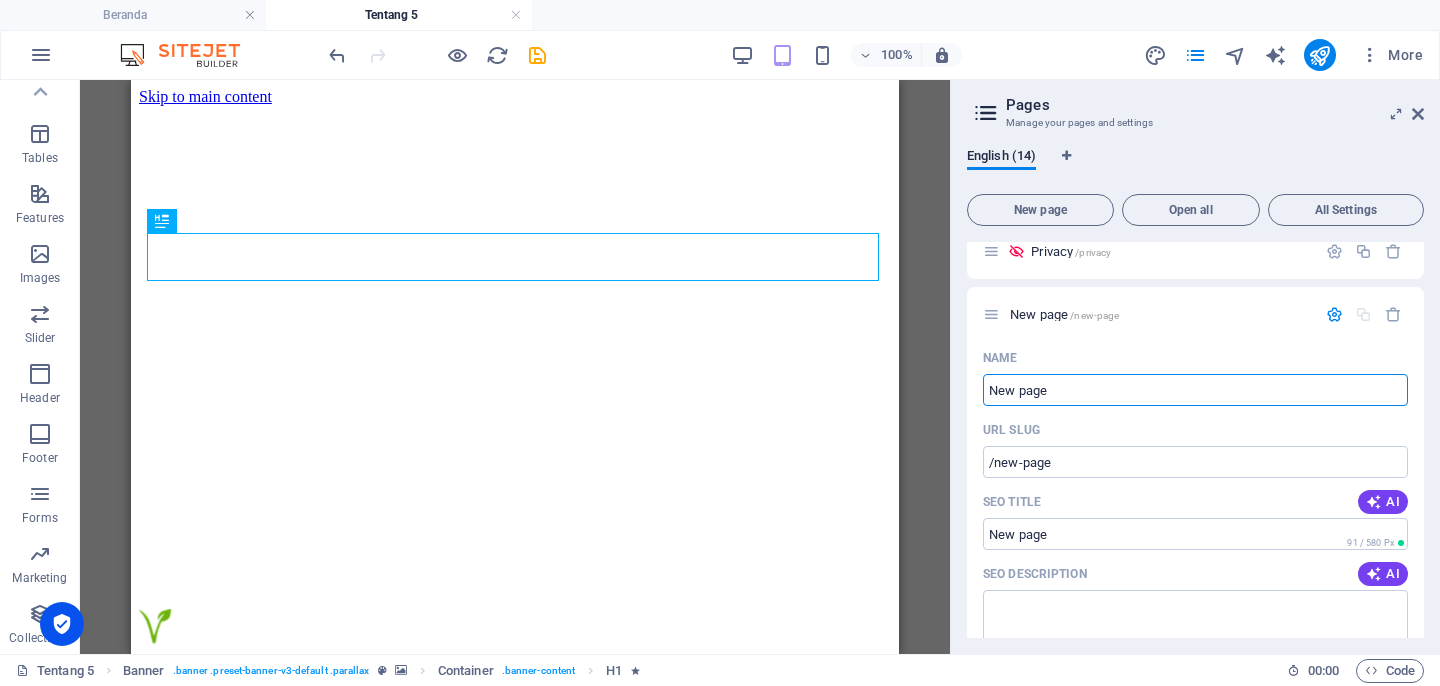 scroll, scrollTop: 842, scrollLeft: 0, axis: vertical 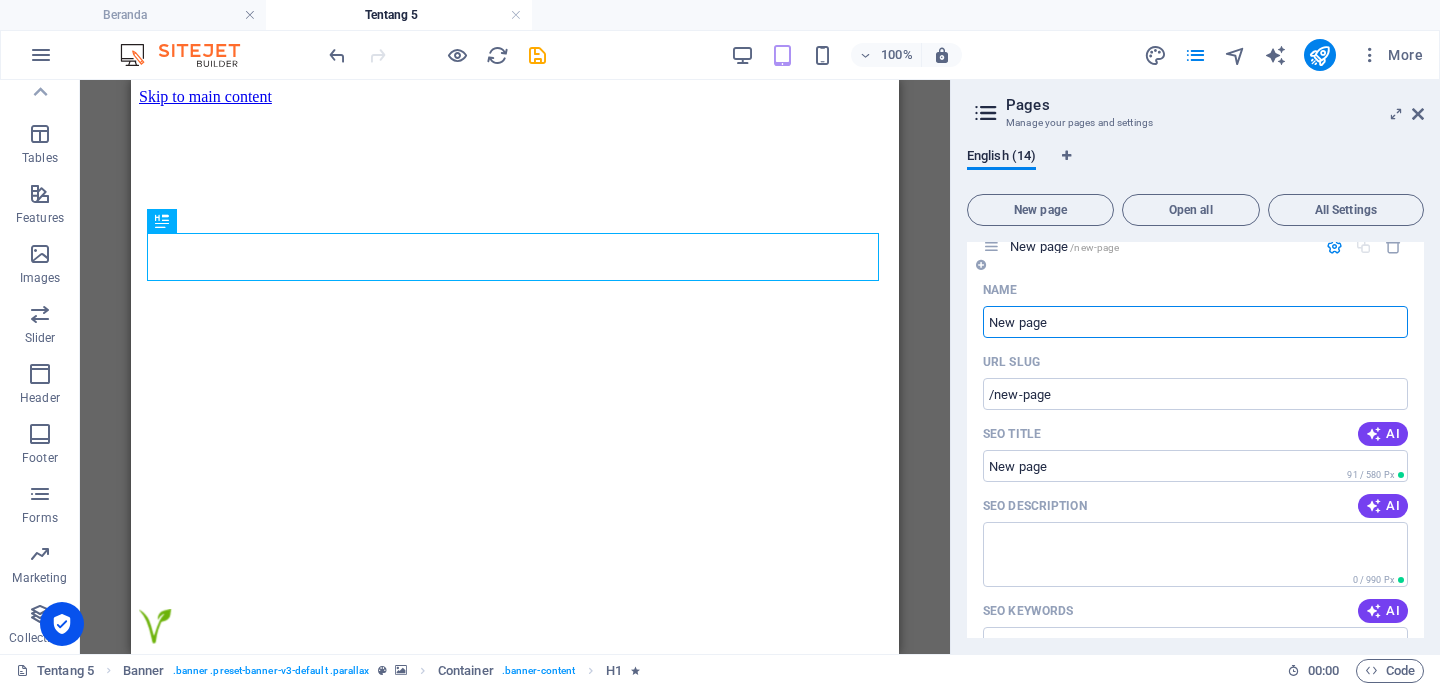 click on "New page /new-page" at bounding box center (1195, 246) 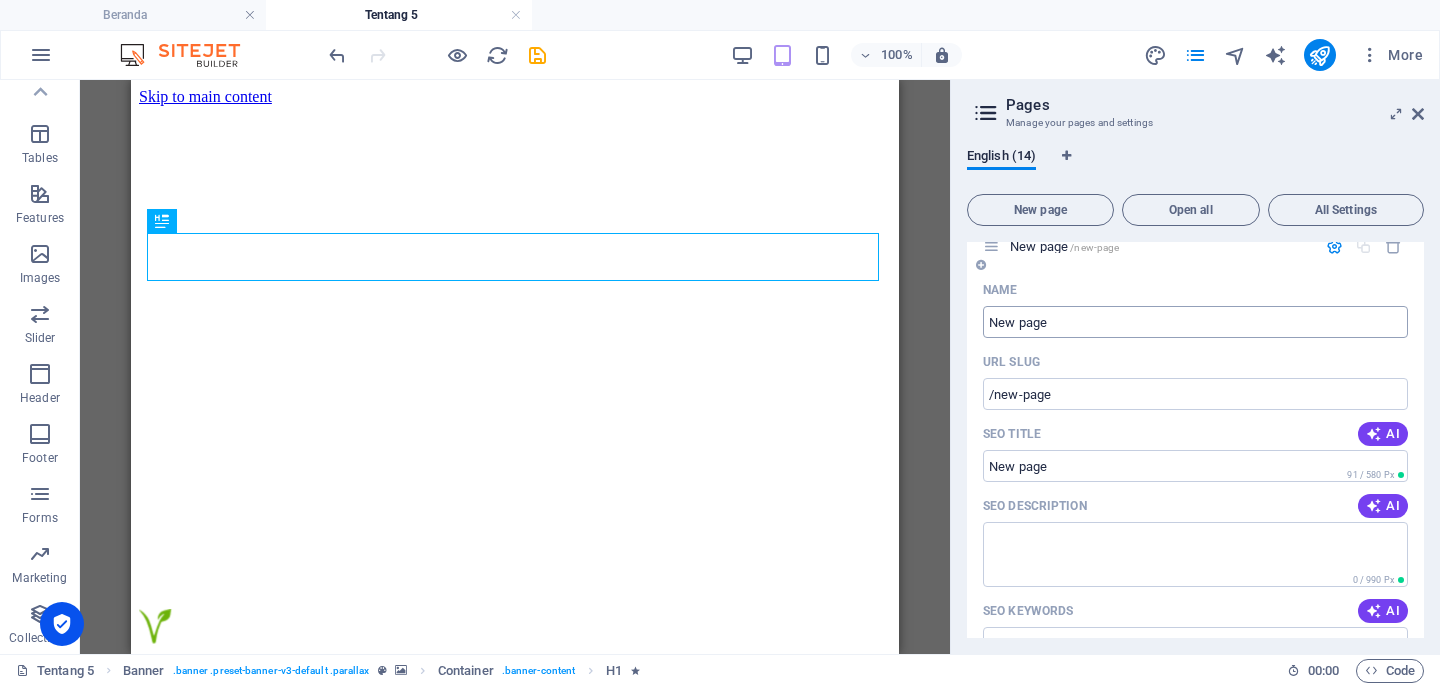 click on "New page" at bounding box center (1195, 322) 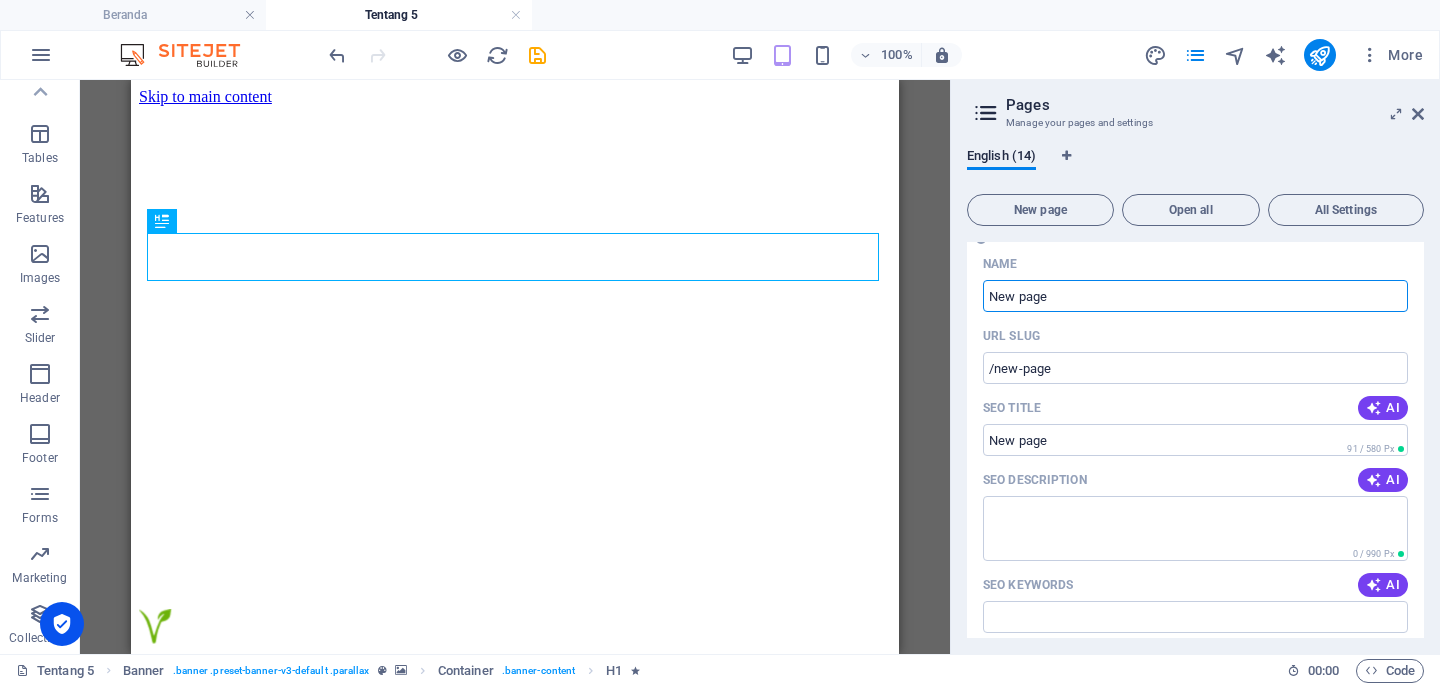 scroll, scrollTop: 883, scrollLeft: 0, axis: vertical 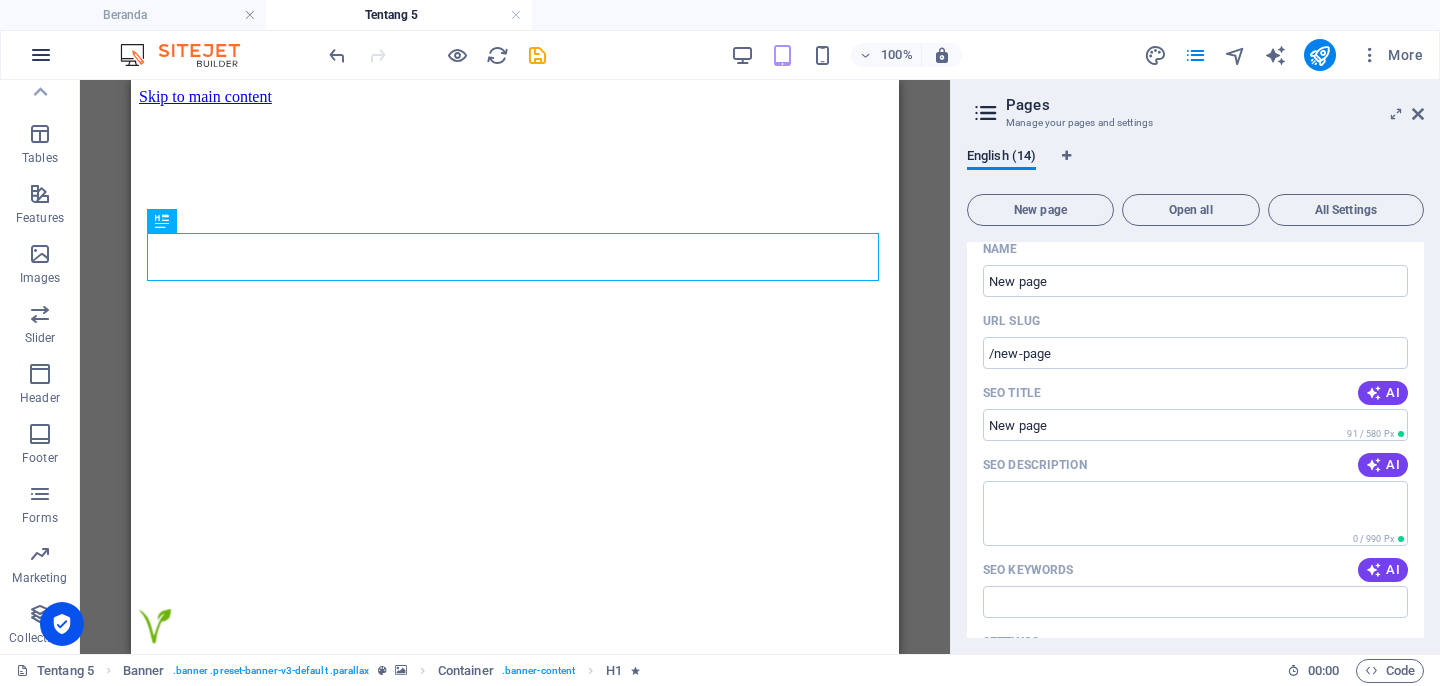 click at bounding box center [41, 55] 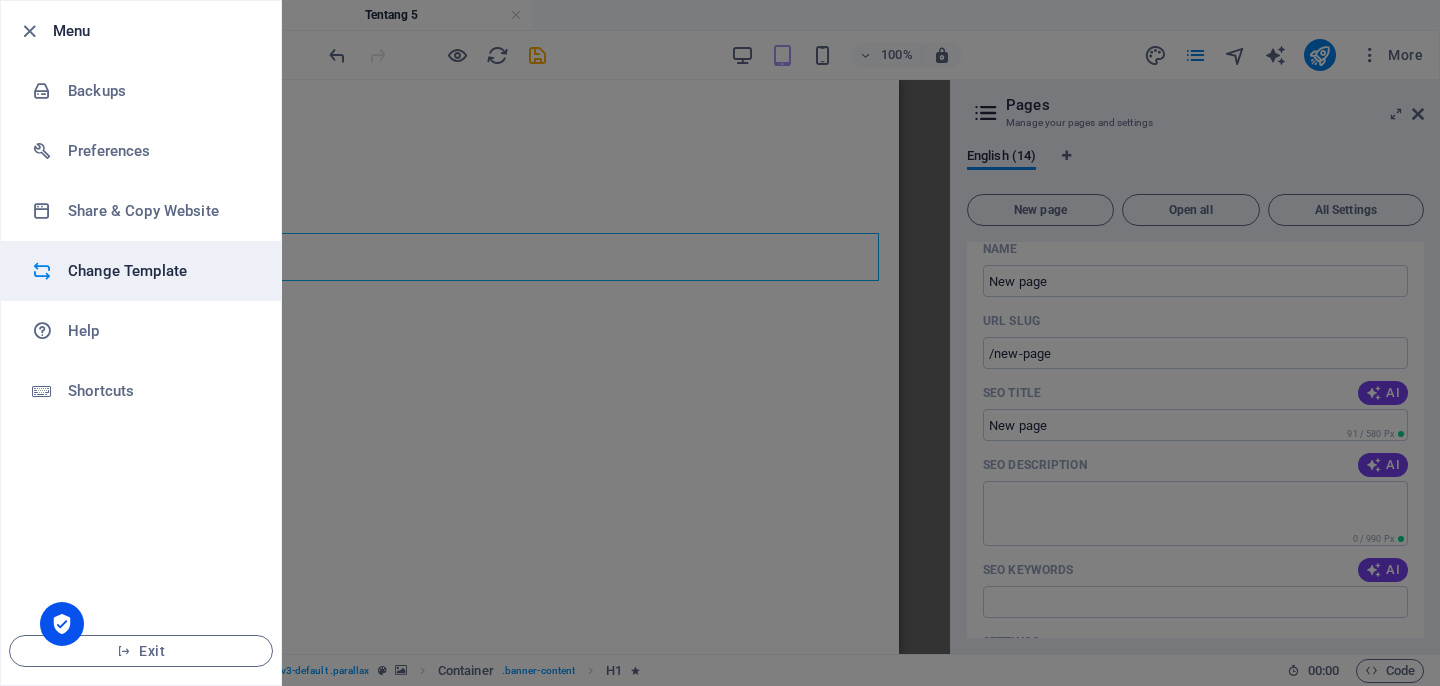 click on "Change Template" at bounding box center [160, 271] 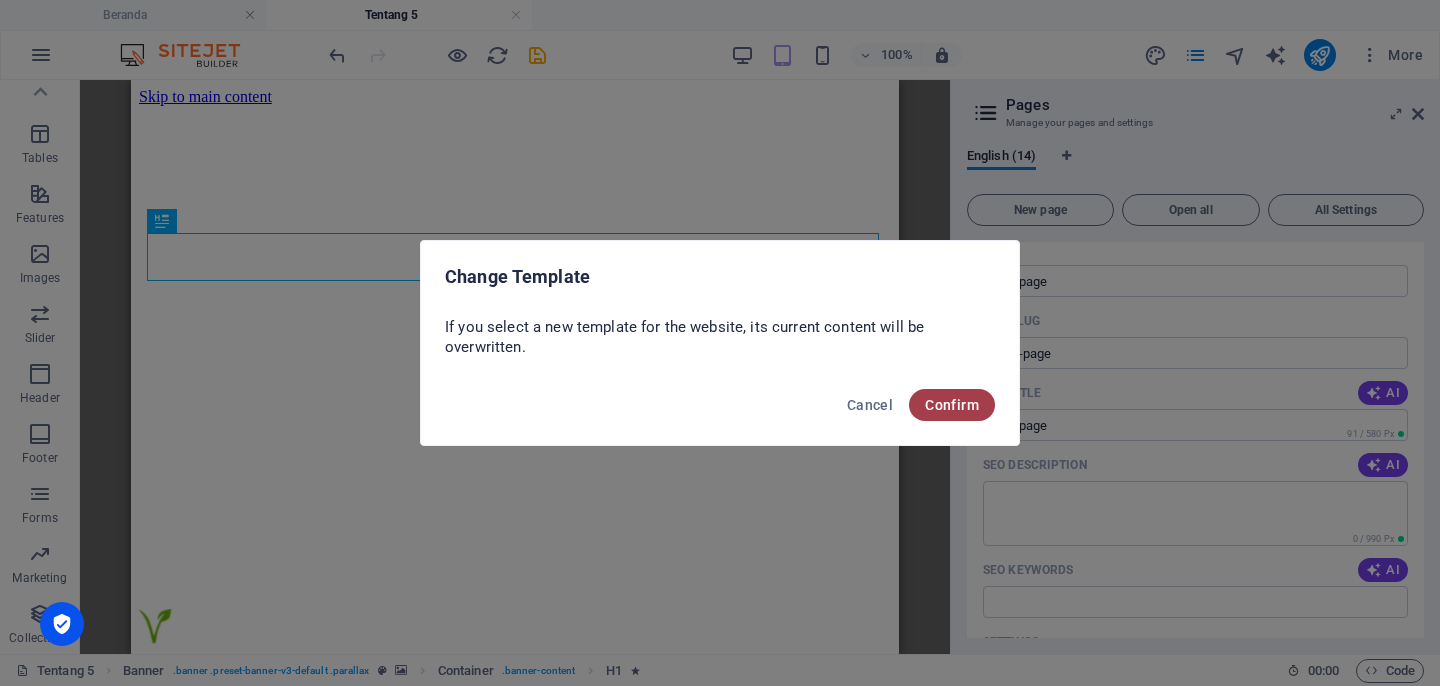 click on "Confirm" at bounding box center (952, 405) 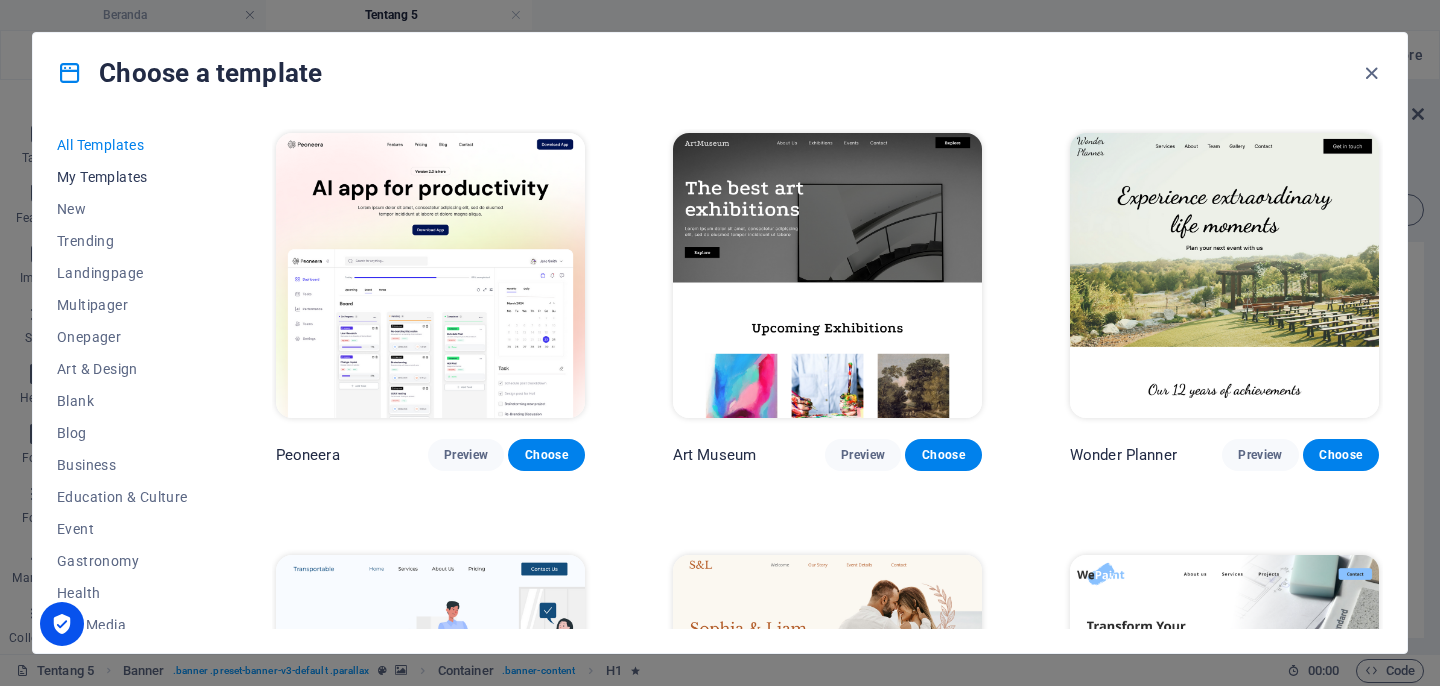 click on "My Templates" at bounding box center [122, 177] 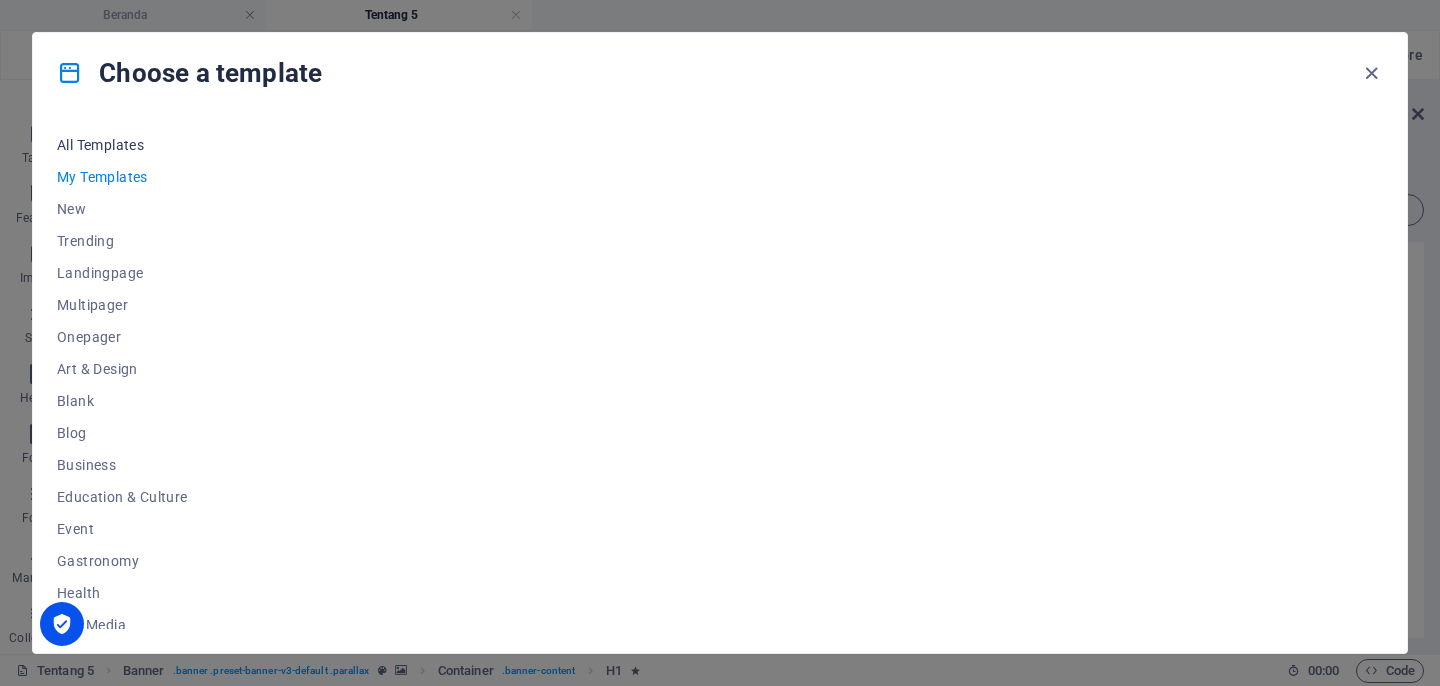 click on "All Templates" at bounding box center (122, 145) 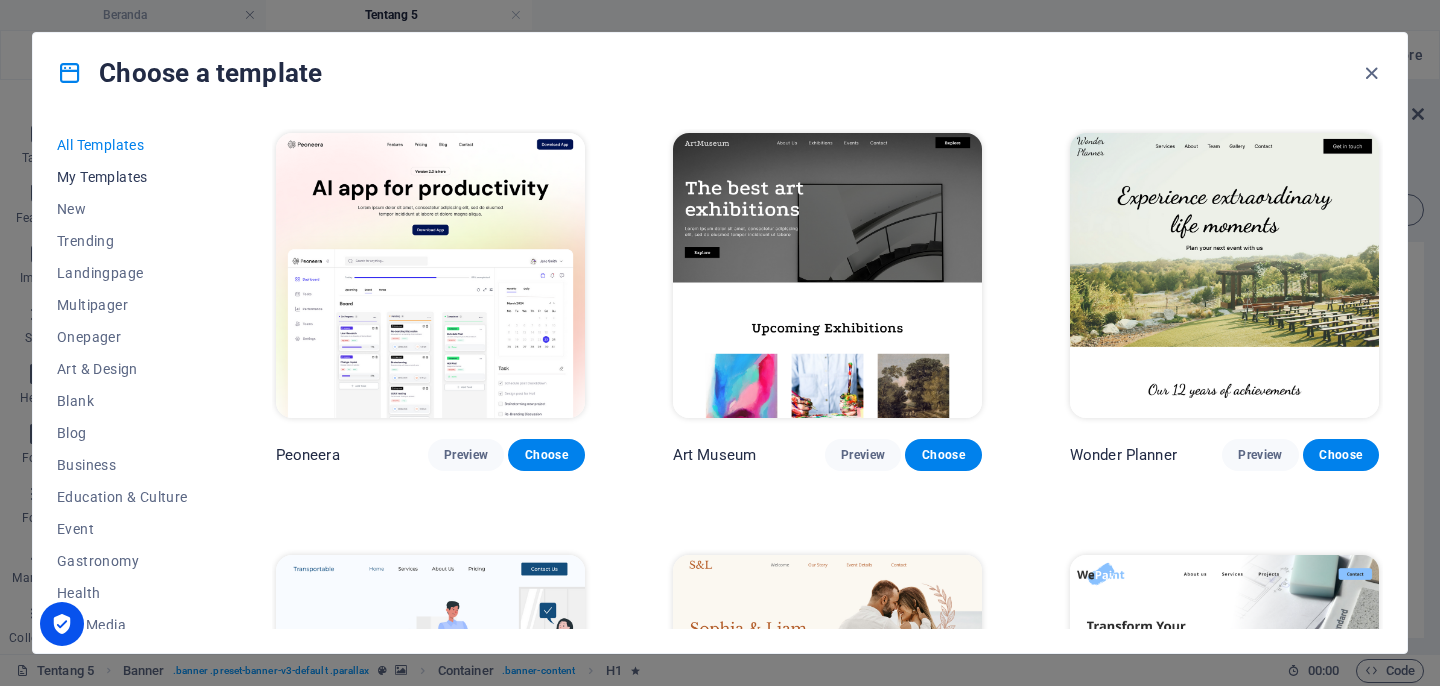 click on "My Templates" at bounding box center [122, 177] 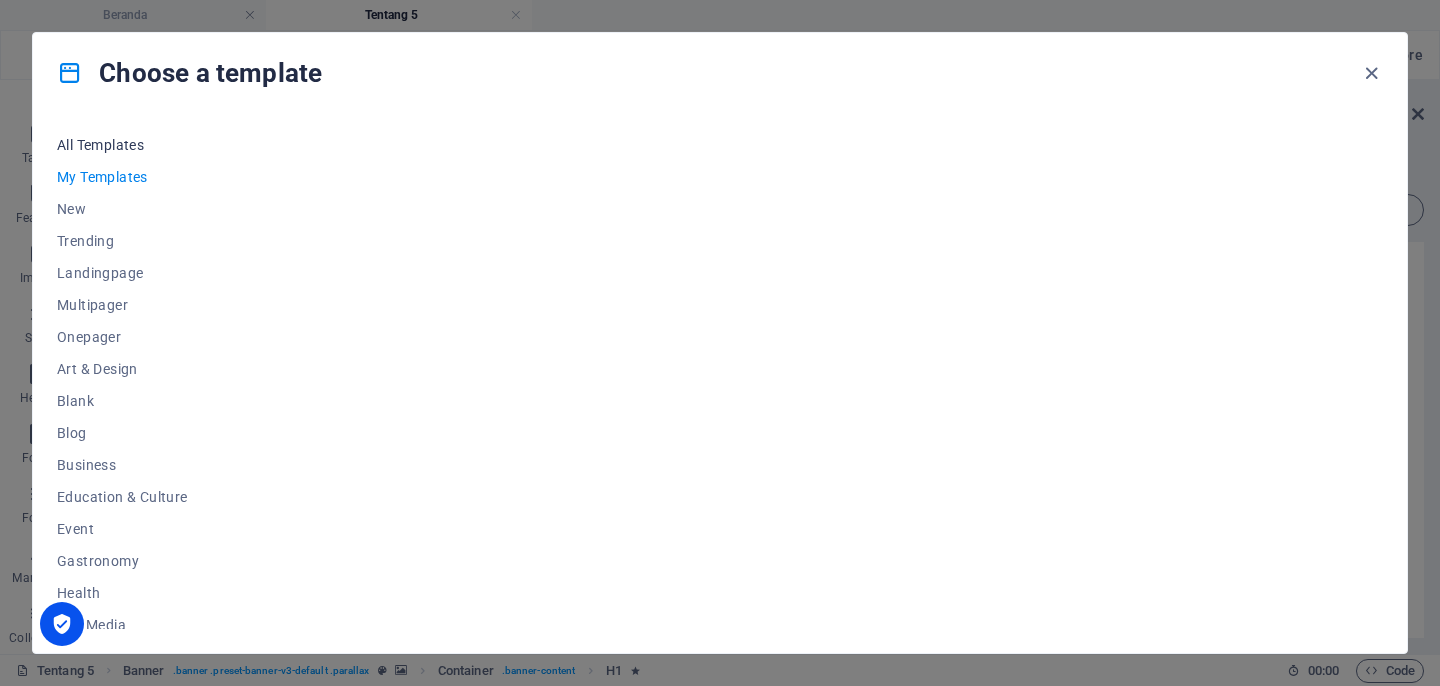 click on "All Templates" at bounding box center [122, 145] 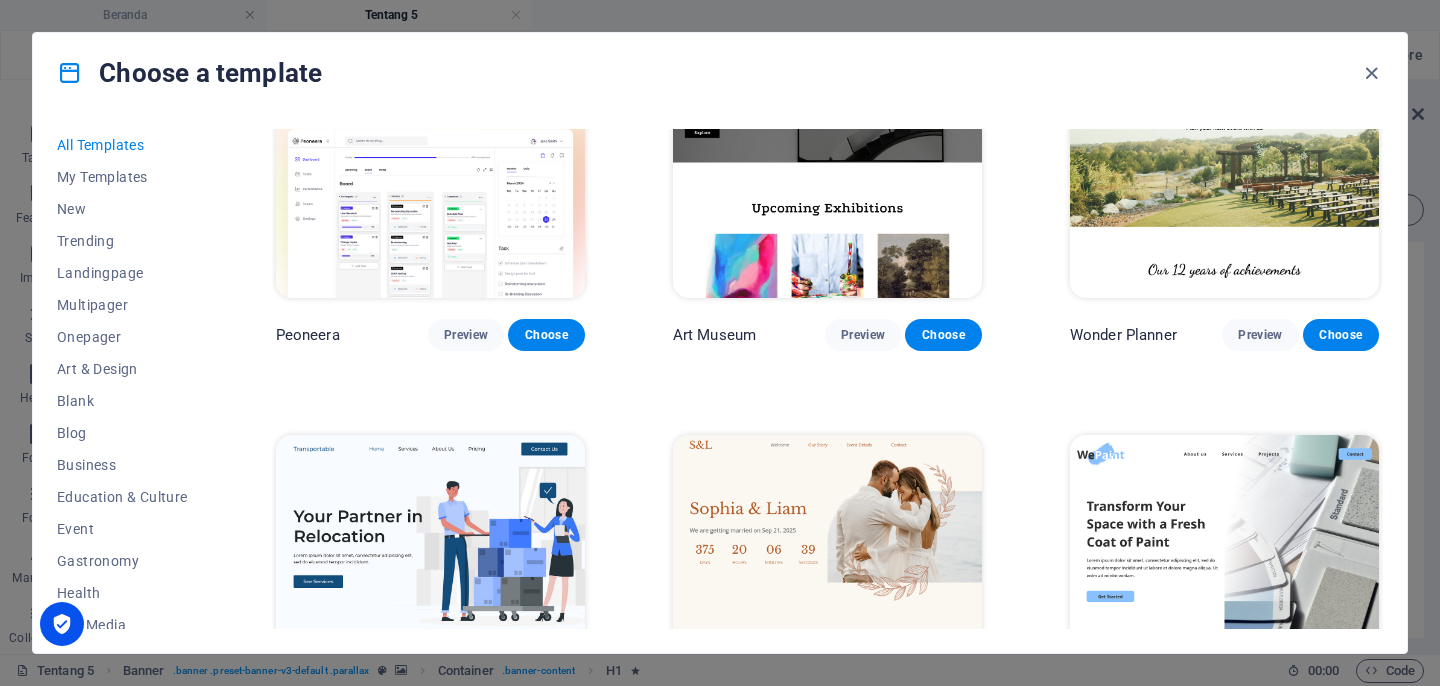 scroll, scrollTop: 112, scrollLeft: 0, axis: vertical 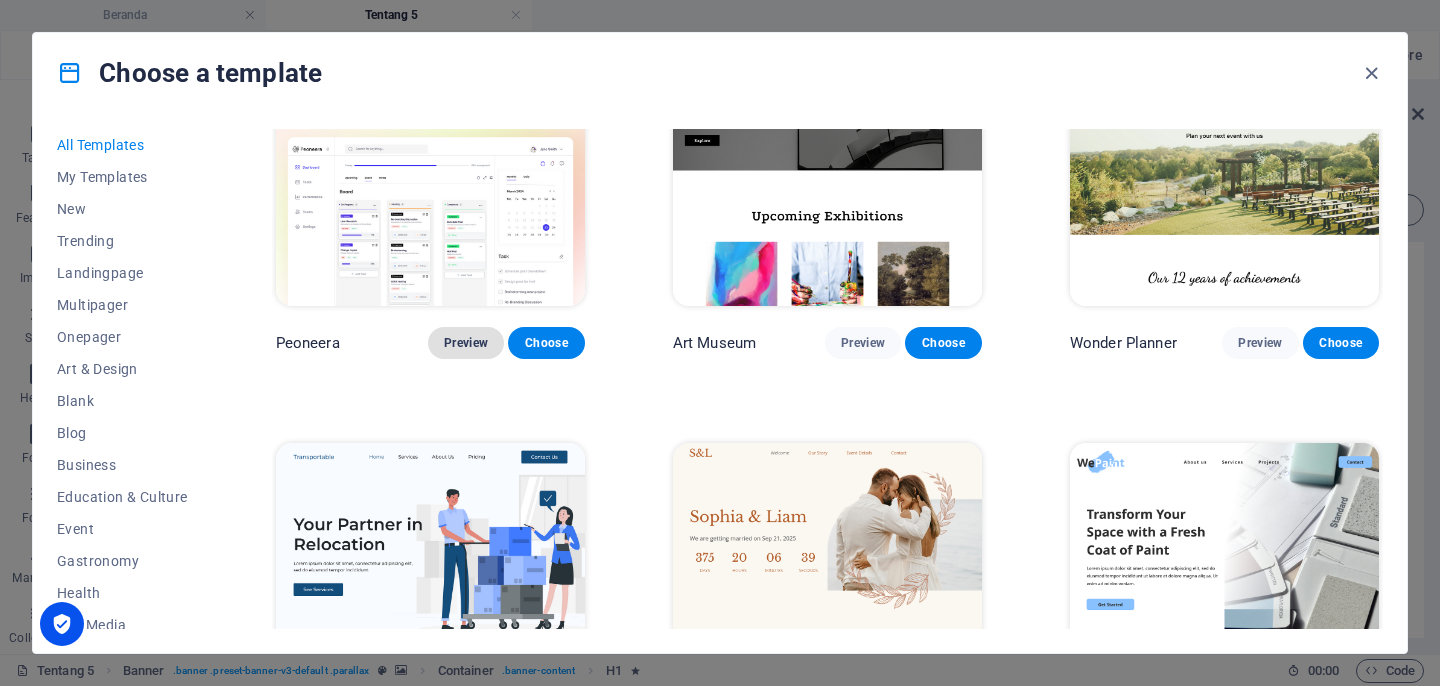click on "Preview" at bounding box center [466, 343] 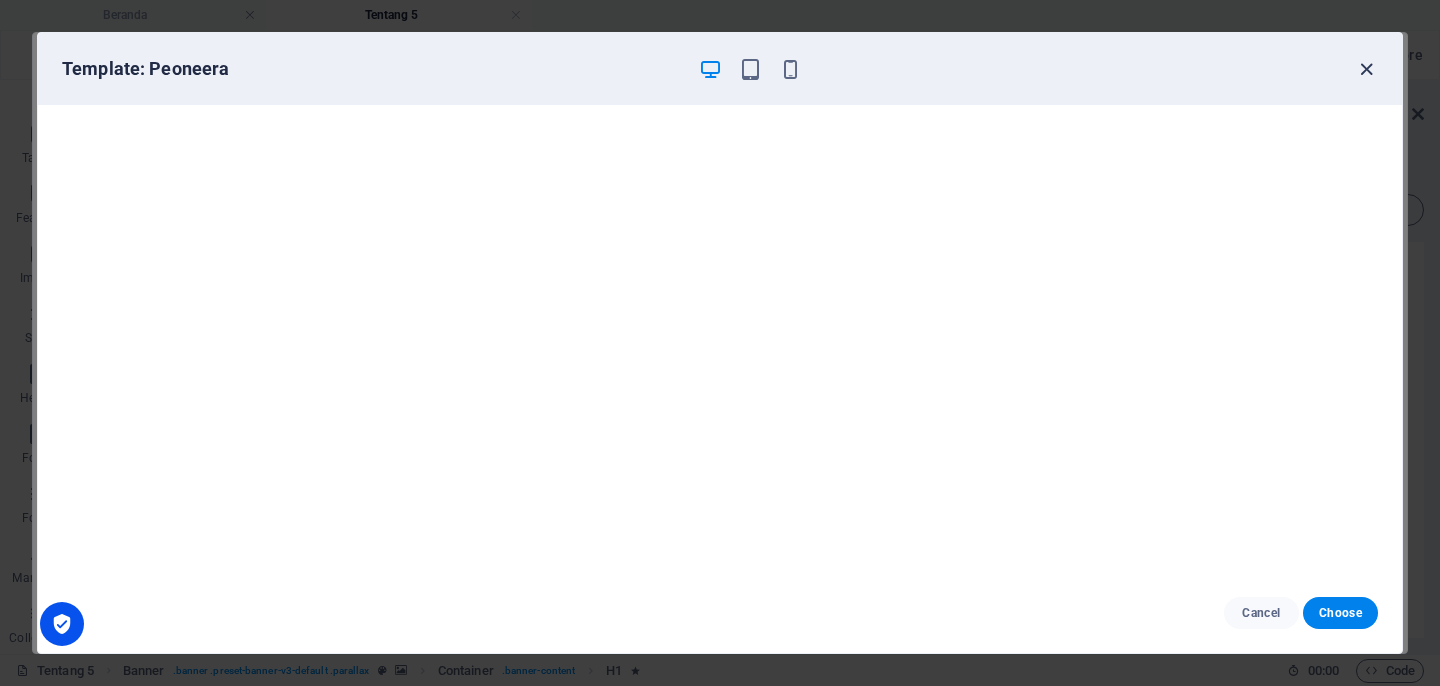 click at bounding box center [1366, 69] 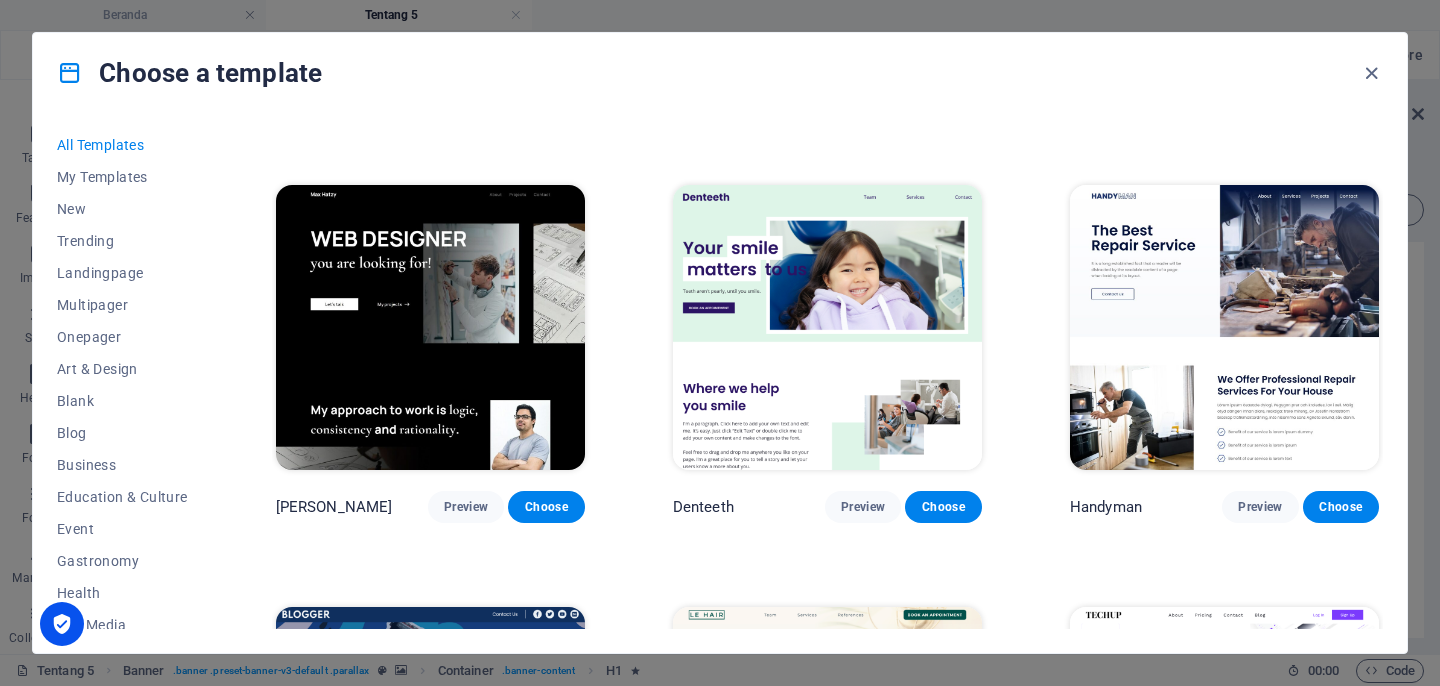 scroll, scrollTop: 5011, scrollLeft: 0, axis: vertical 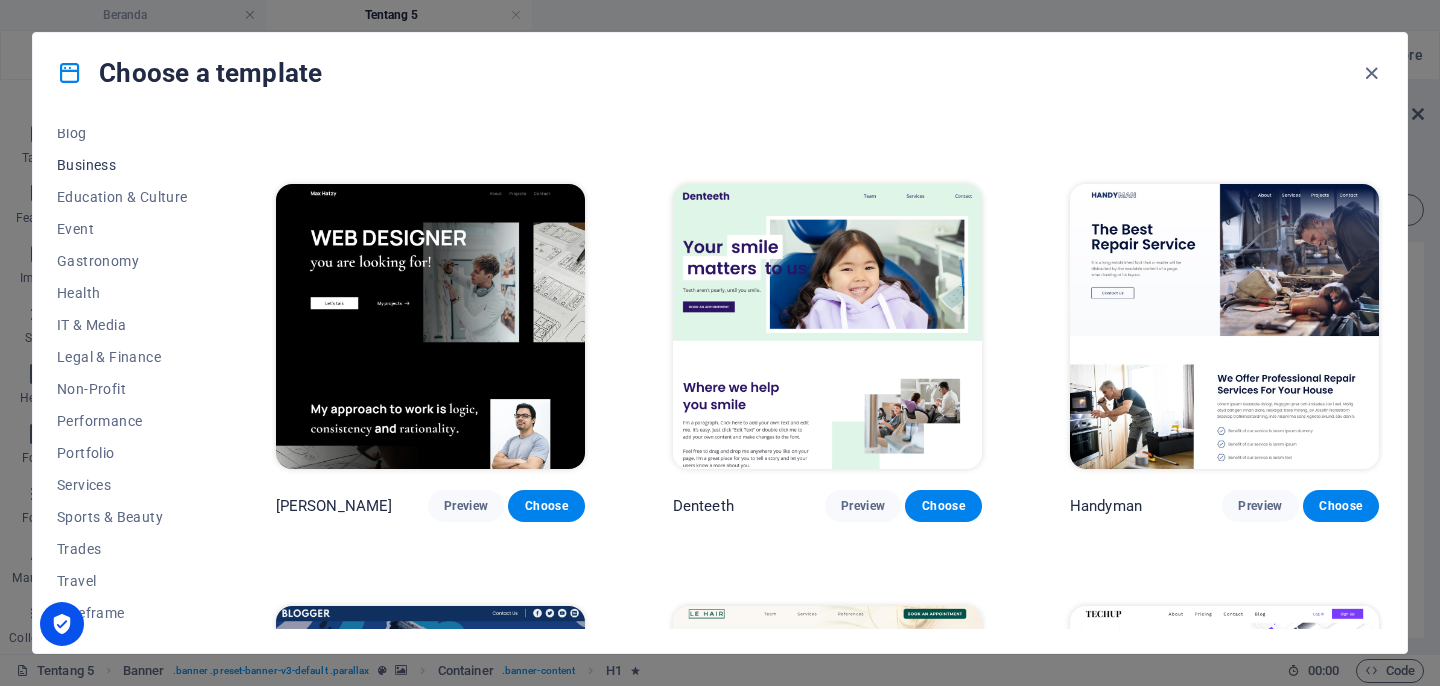 click on "Business" at bounding box center (122, 165) 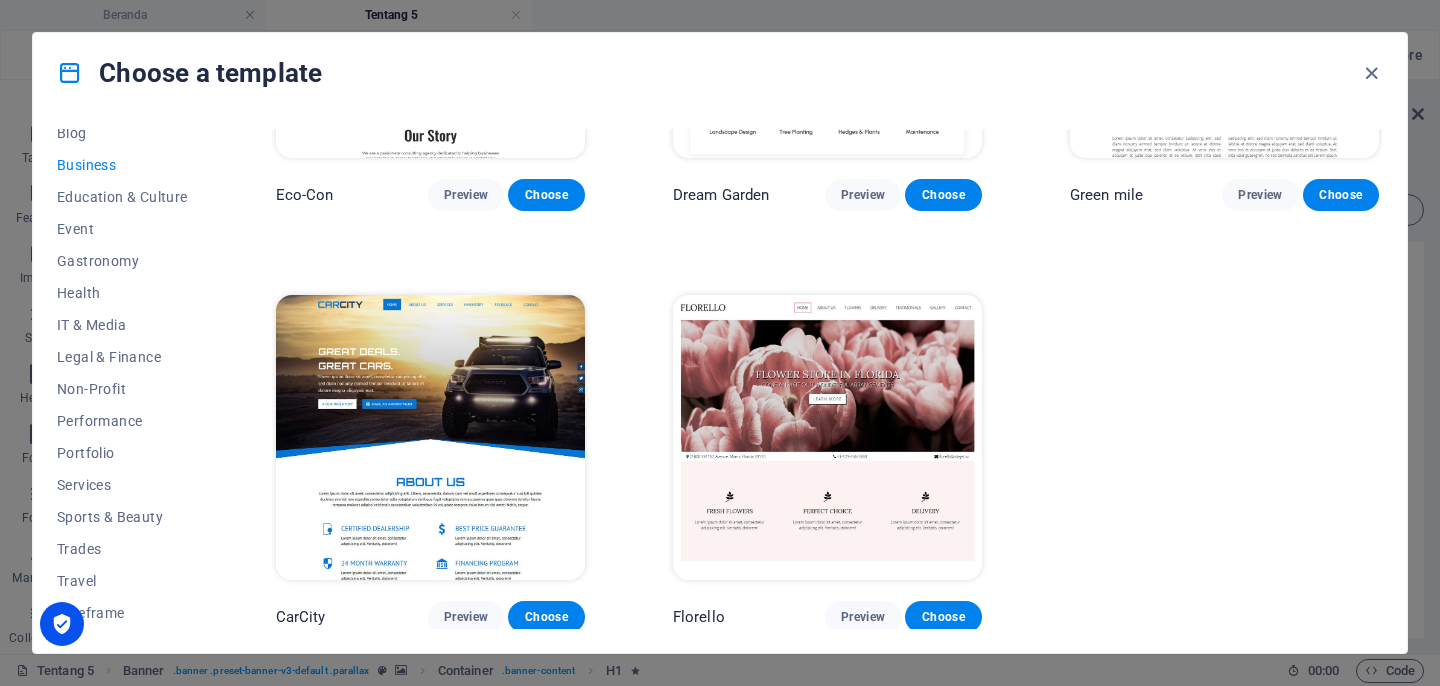 click on "Business" at bounding box center (122, 165) 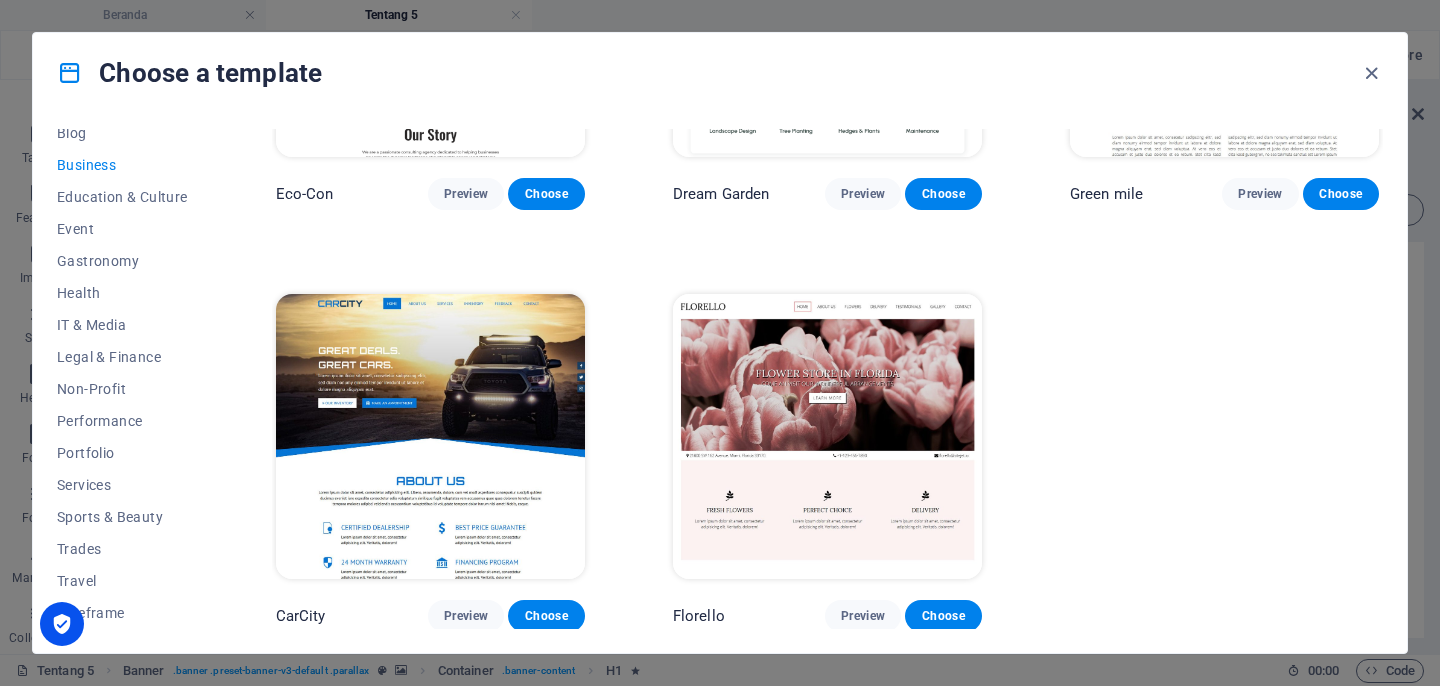 scroll, scrollTop: 260, scrollLeft: 0, axis: vertical 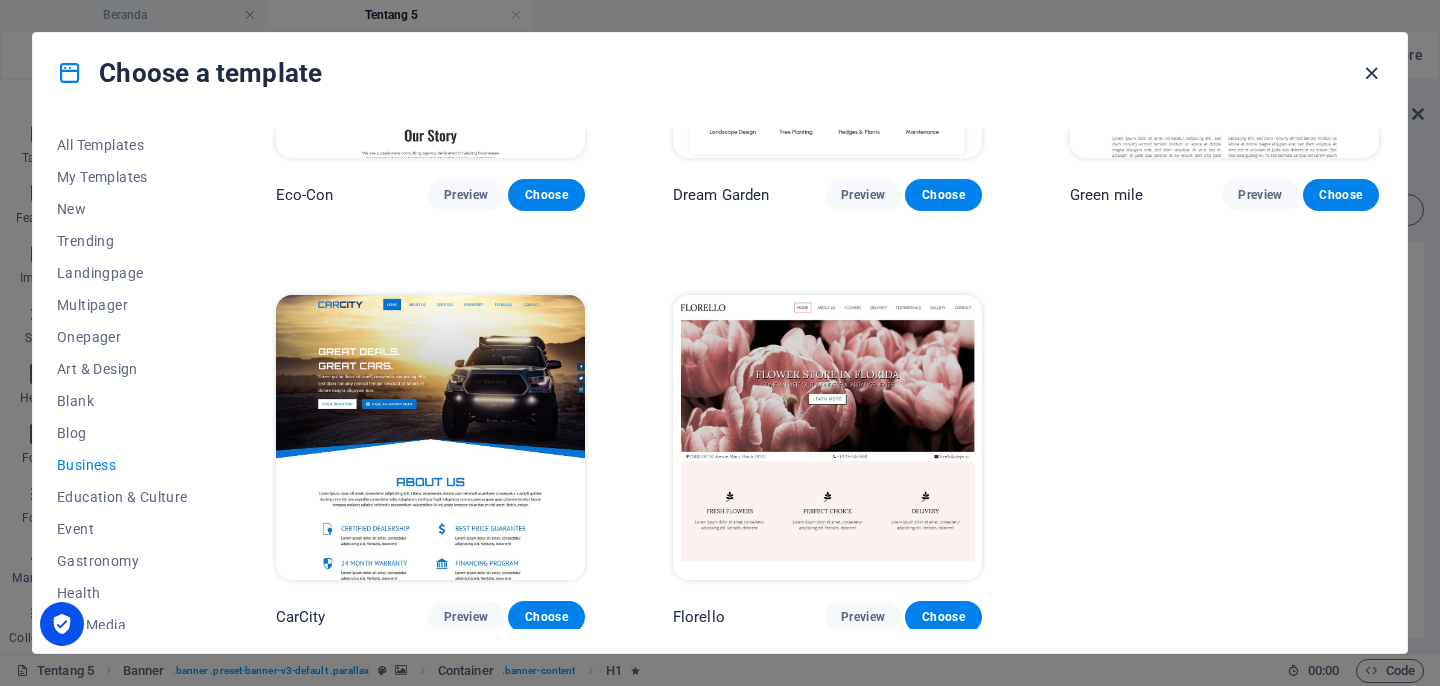 click at bounding box center [1371, 73] 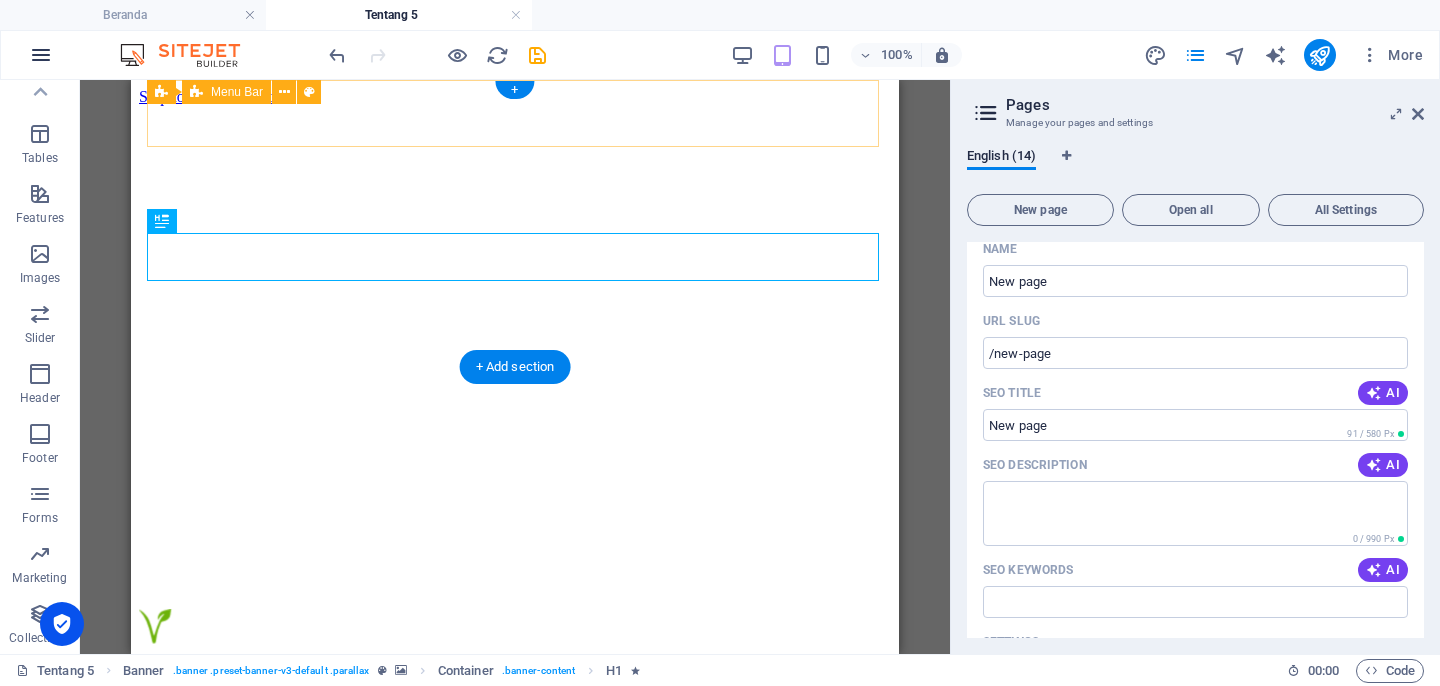 click at bounding box center (41, 55) 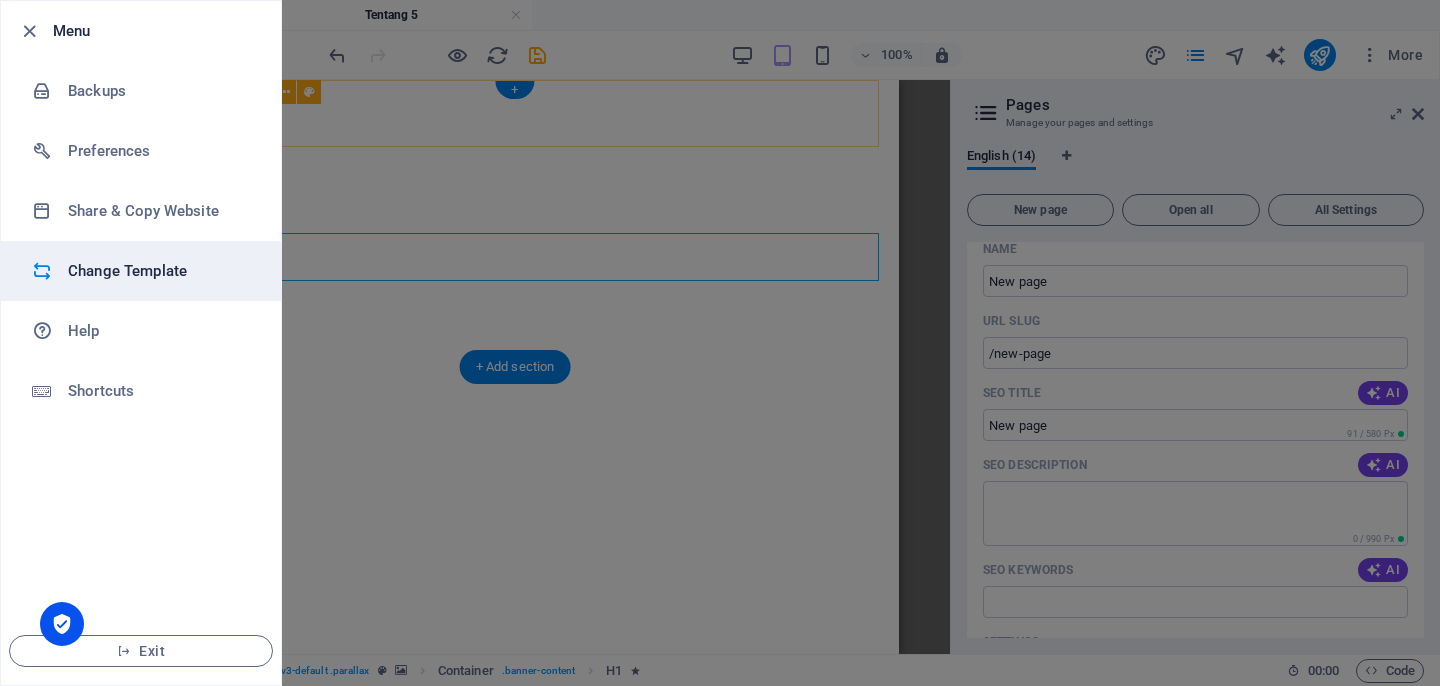 click on "Change Template" at bounding box center (160, 271) 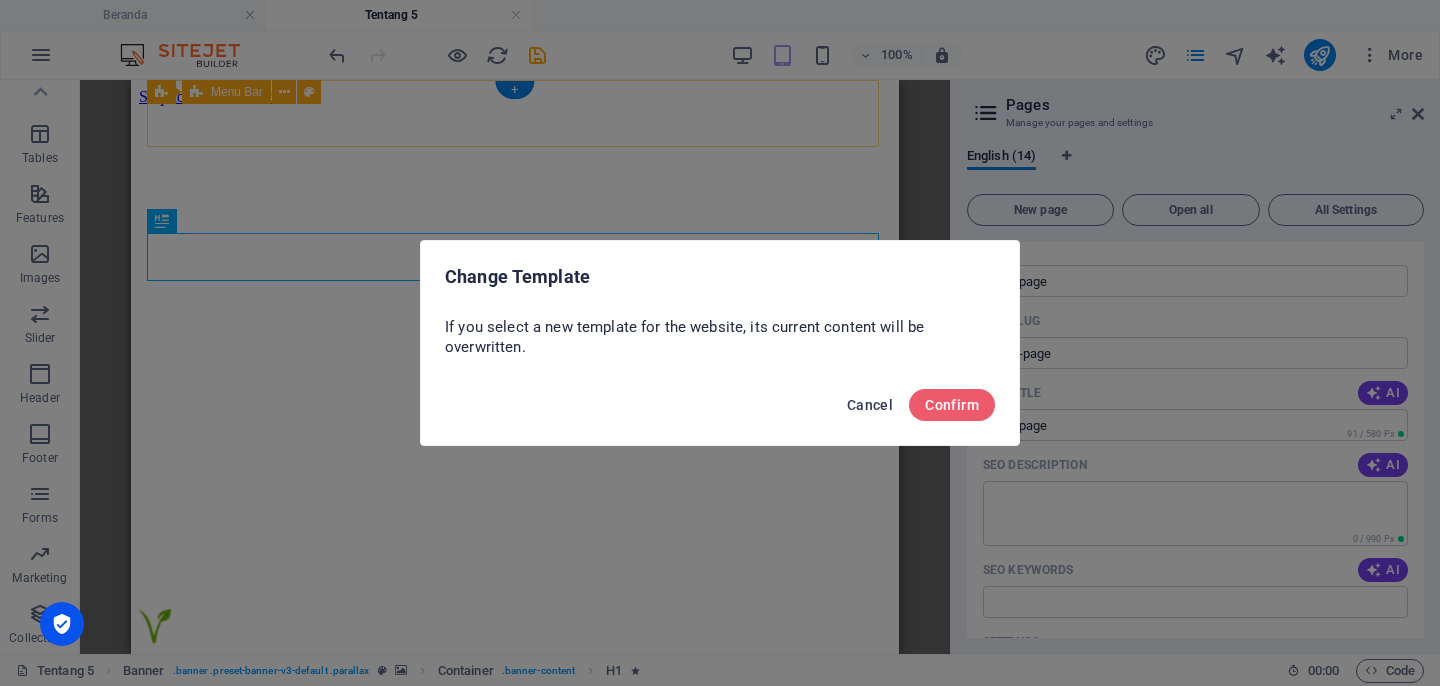 click on "Cancel" at bounding box center [870, 405] 